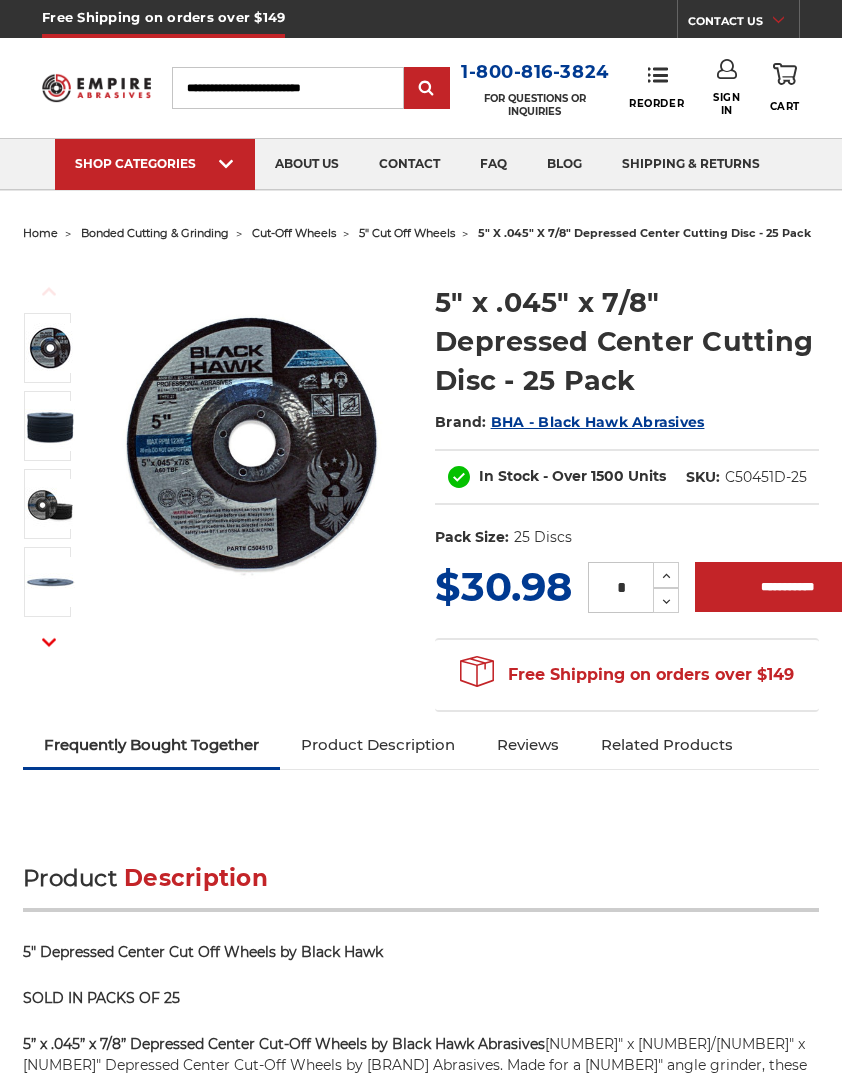 scroll, scrollTop: 4, scrollLeft: 0, axis: vertical 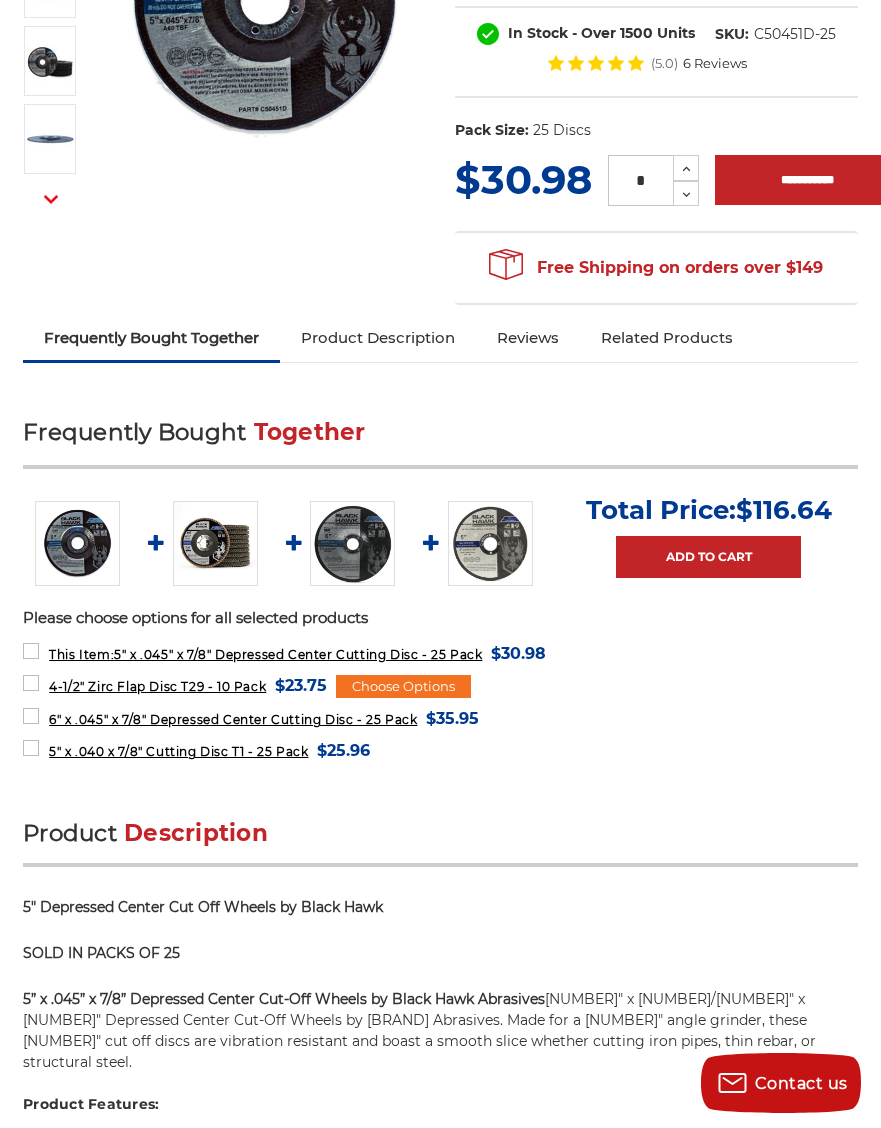 click on "**********" at bounding box center (807, 180) 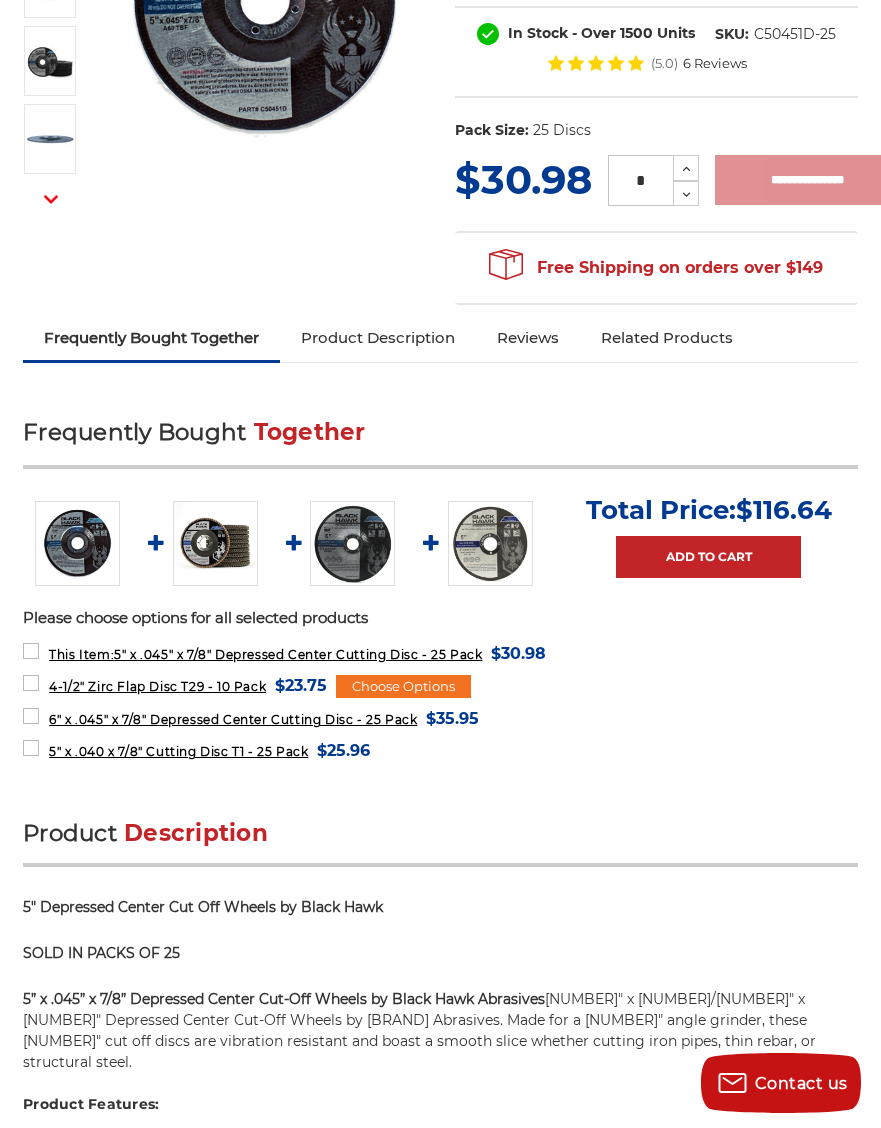 type on "**********" 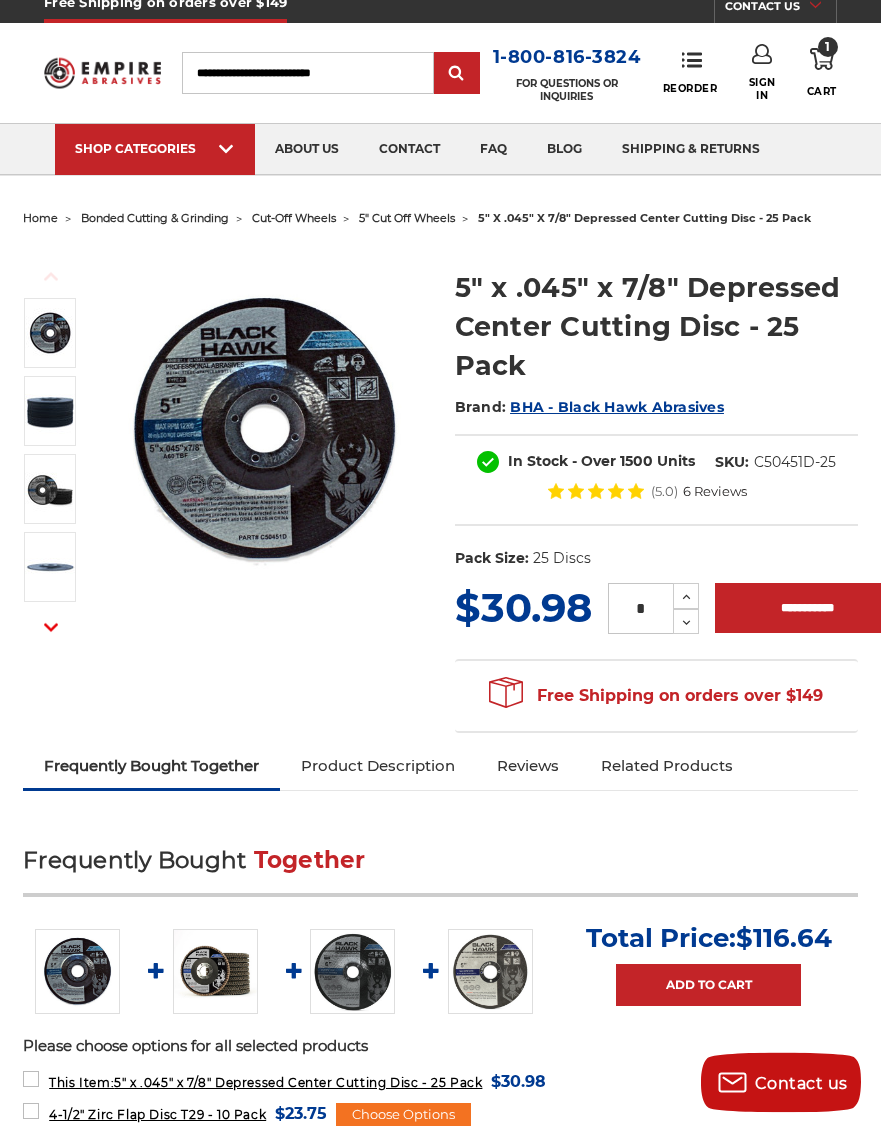 scroll, scrollTop: 0, scrollLeft: 0, axis: both 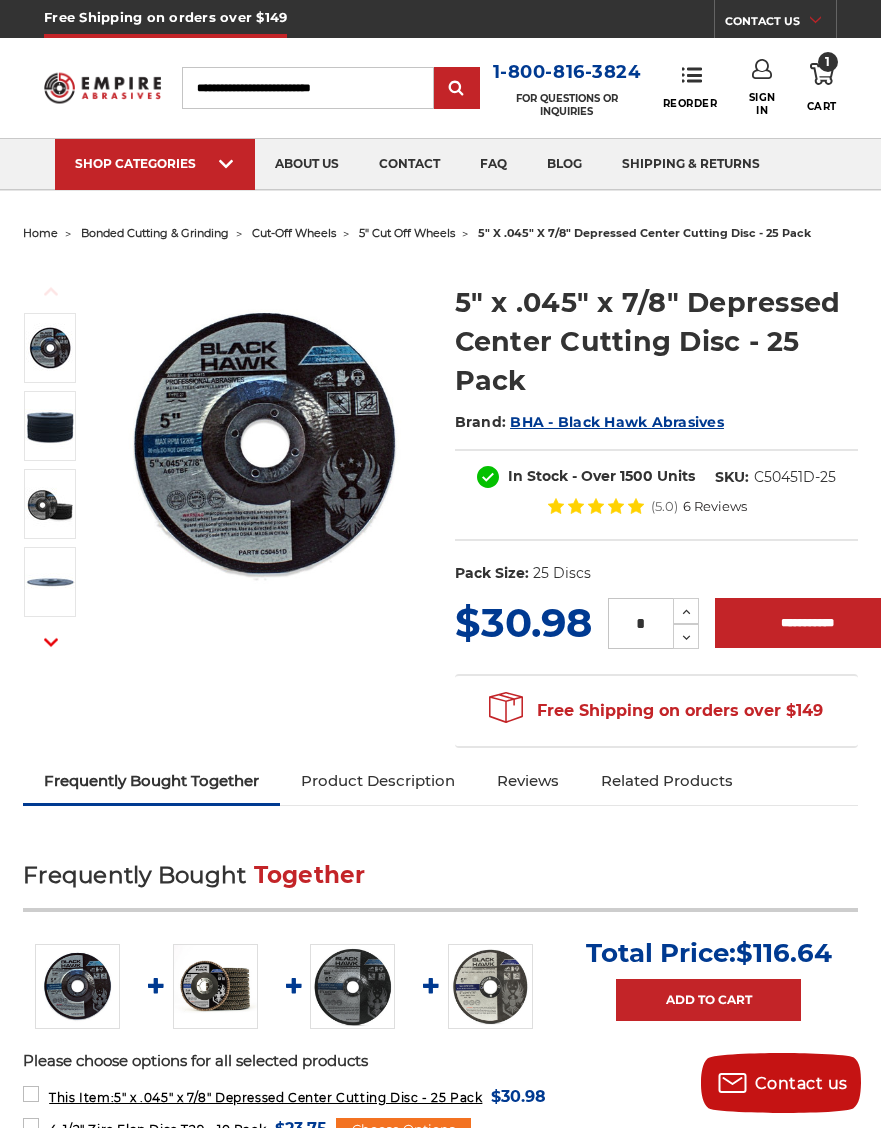 click on "Search" at bounding box center (308, 88) 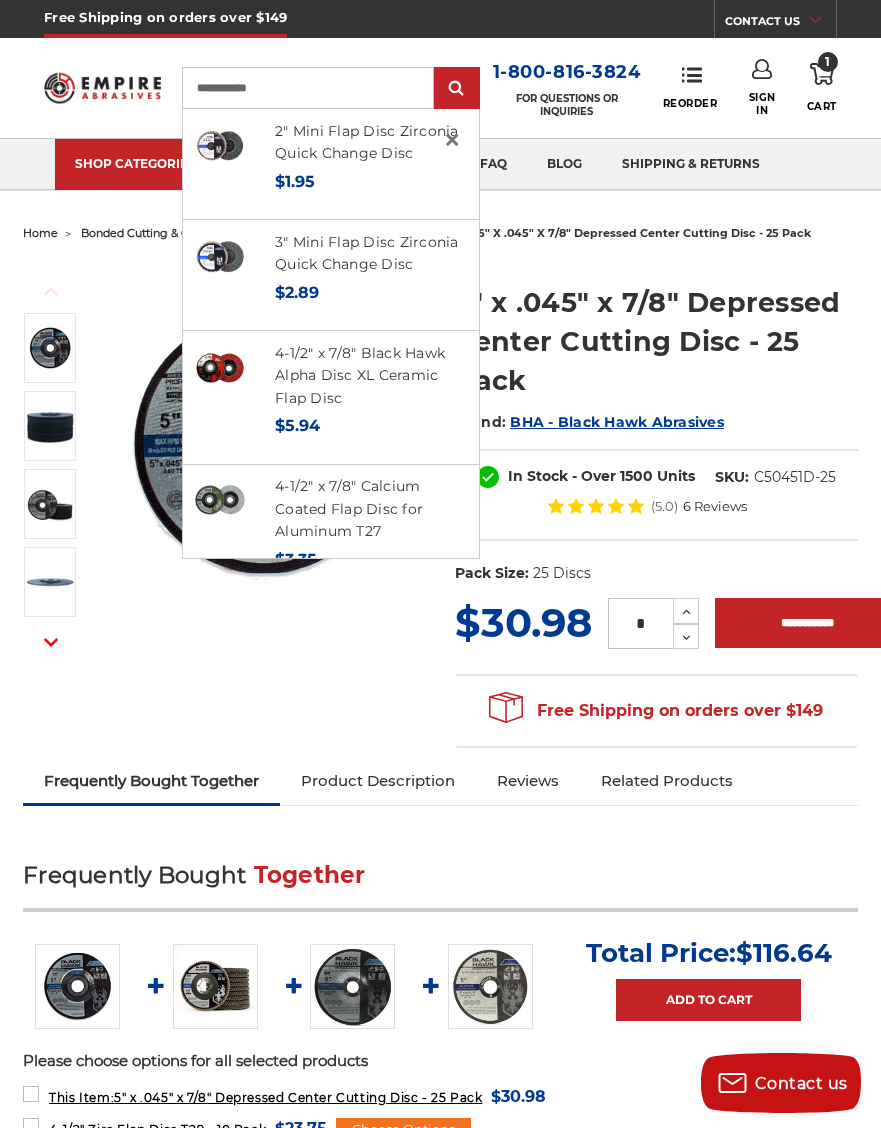 type on "**********" 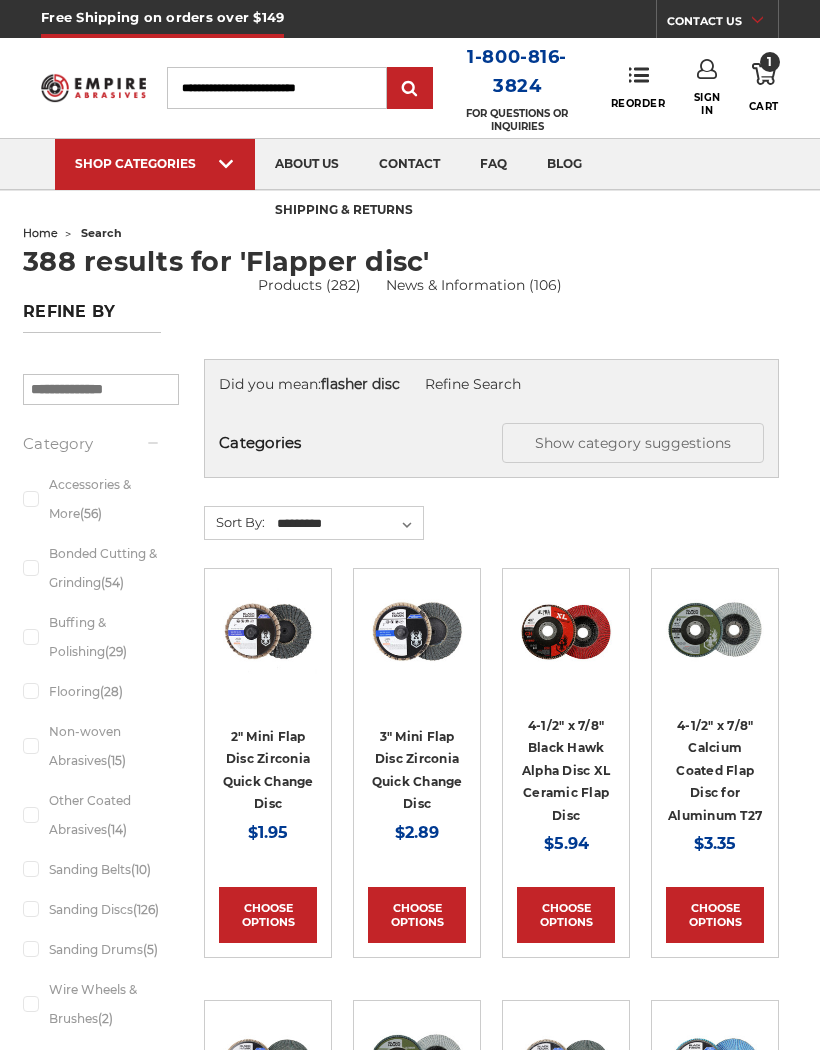scroll, scrollTop: 0, scrollLeft: 0, axis: both 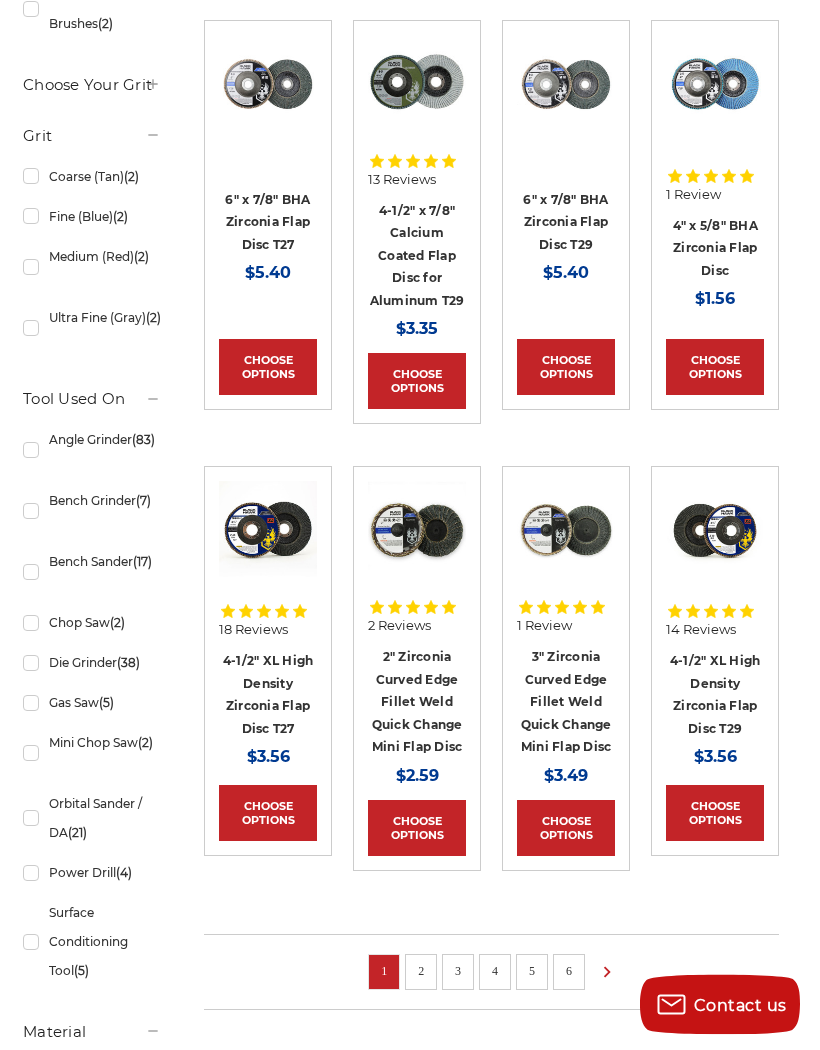 click on "2" at bounding box center [421, 972] 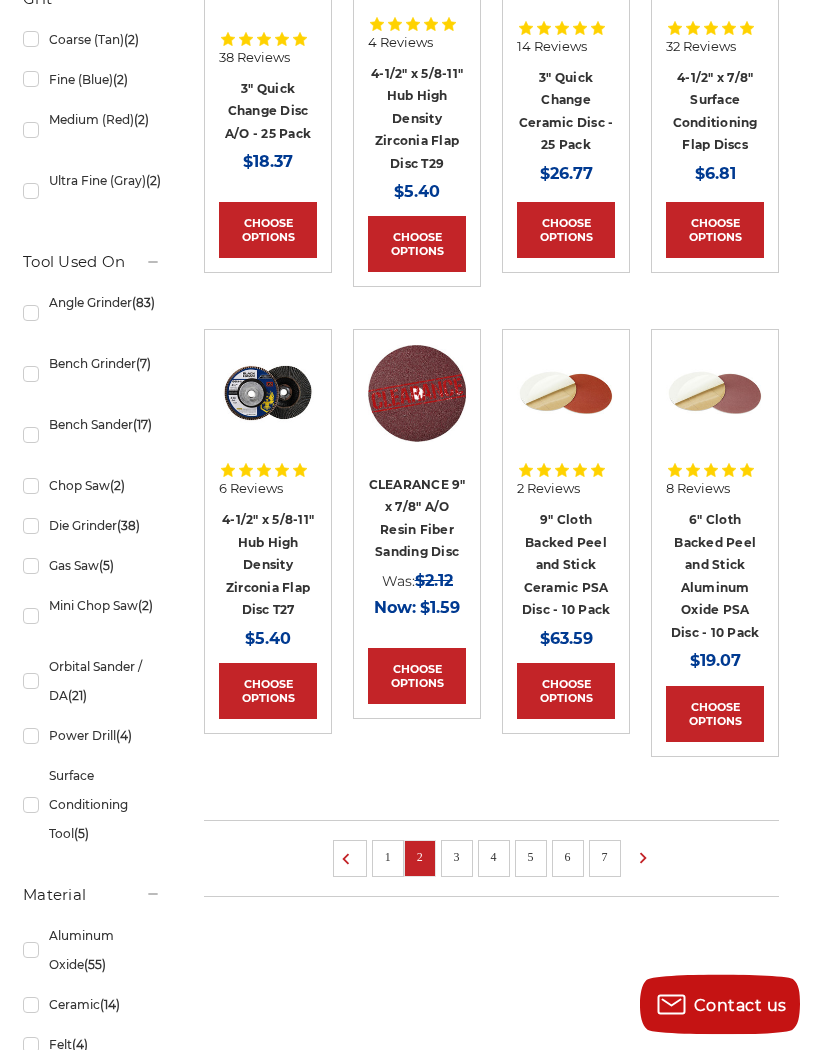 scroll, scrollTop: 1274, scrollLeft: 0, axis: vertical 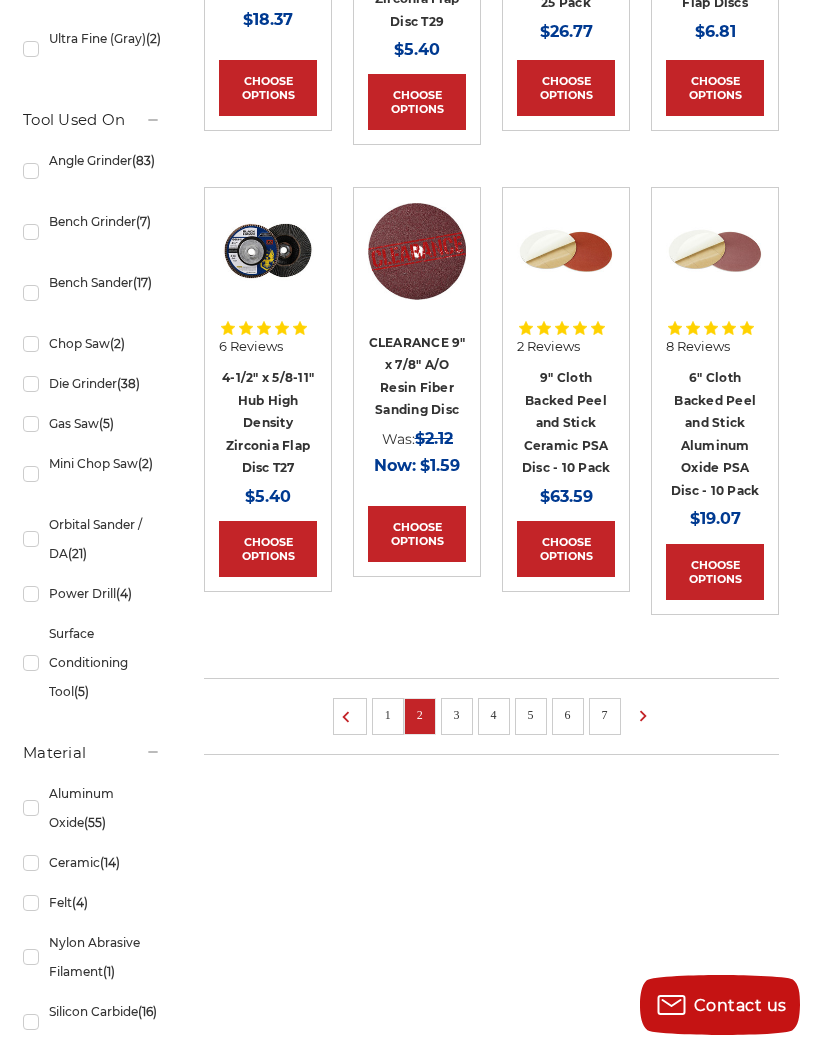 click on "3" at bounding box center (457, 715) 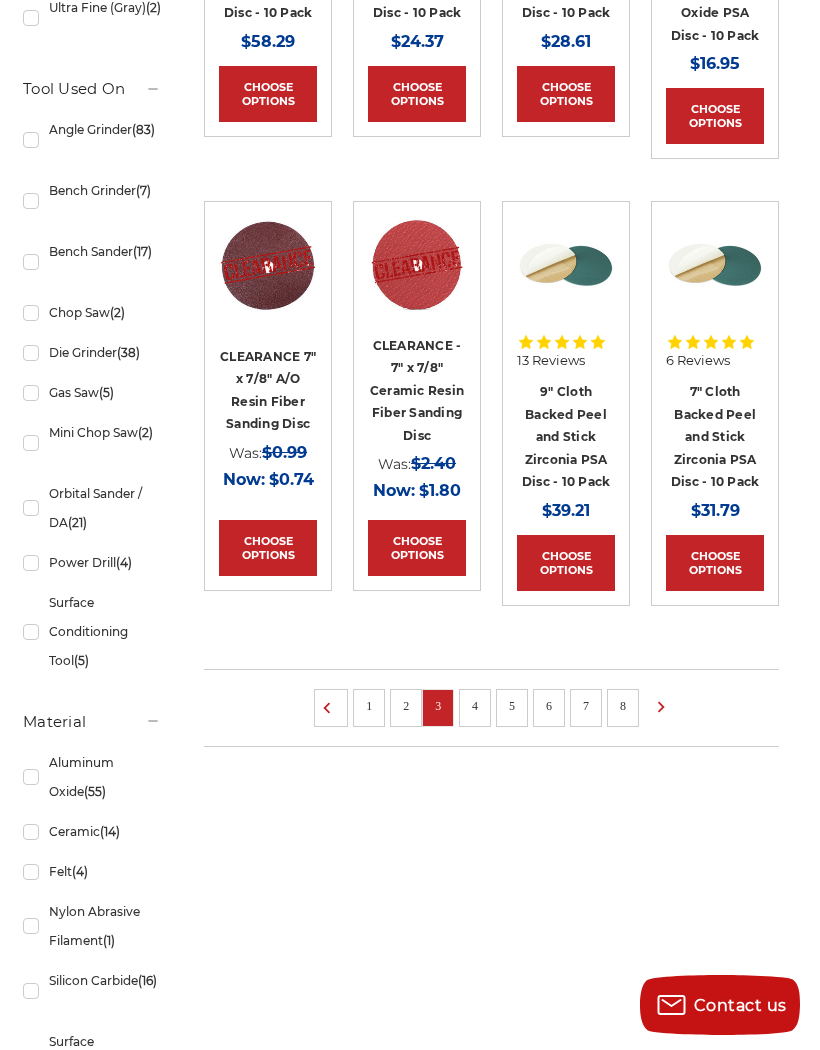 scroll, scrollTop: 1318, scrollLeft: 0, axis: vertical 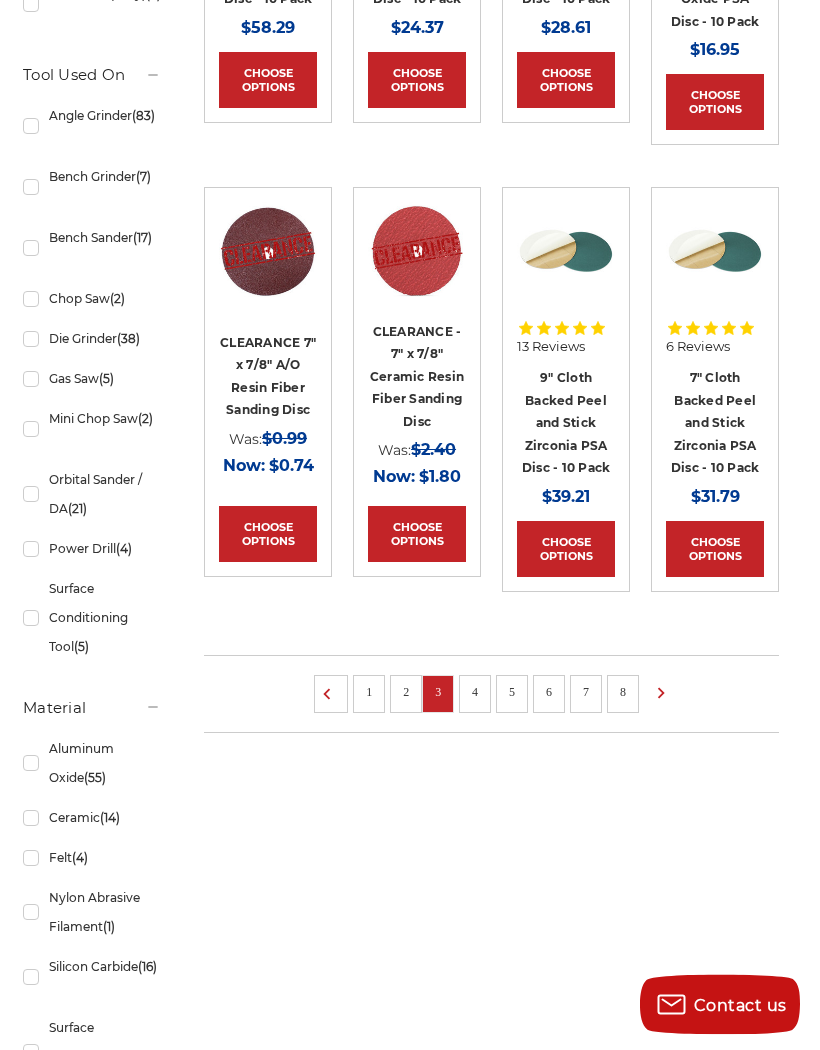click on "4" at bounding box center [475, 693] 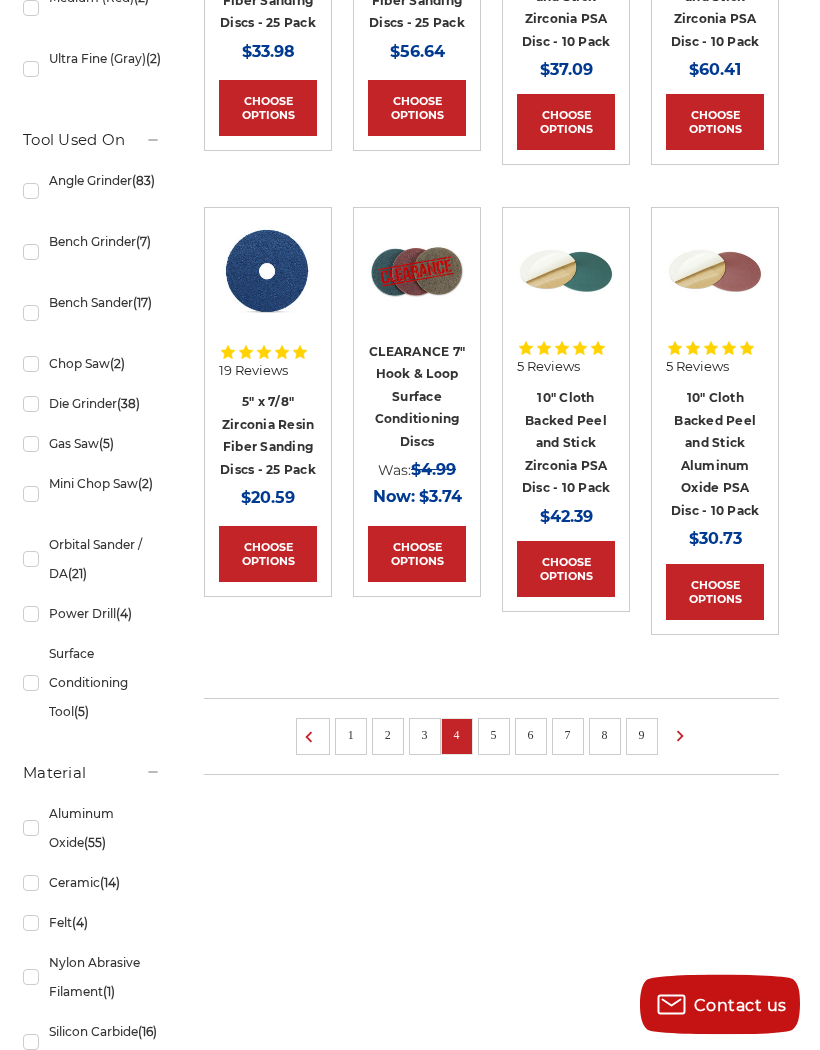 scroll, scrollTop: 1295, scrollLeft: 0, axis: vertical 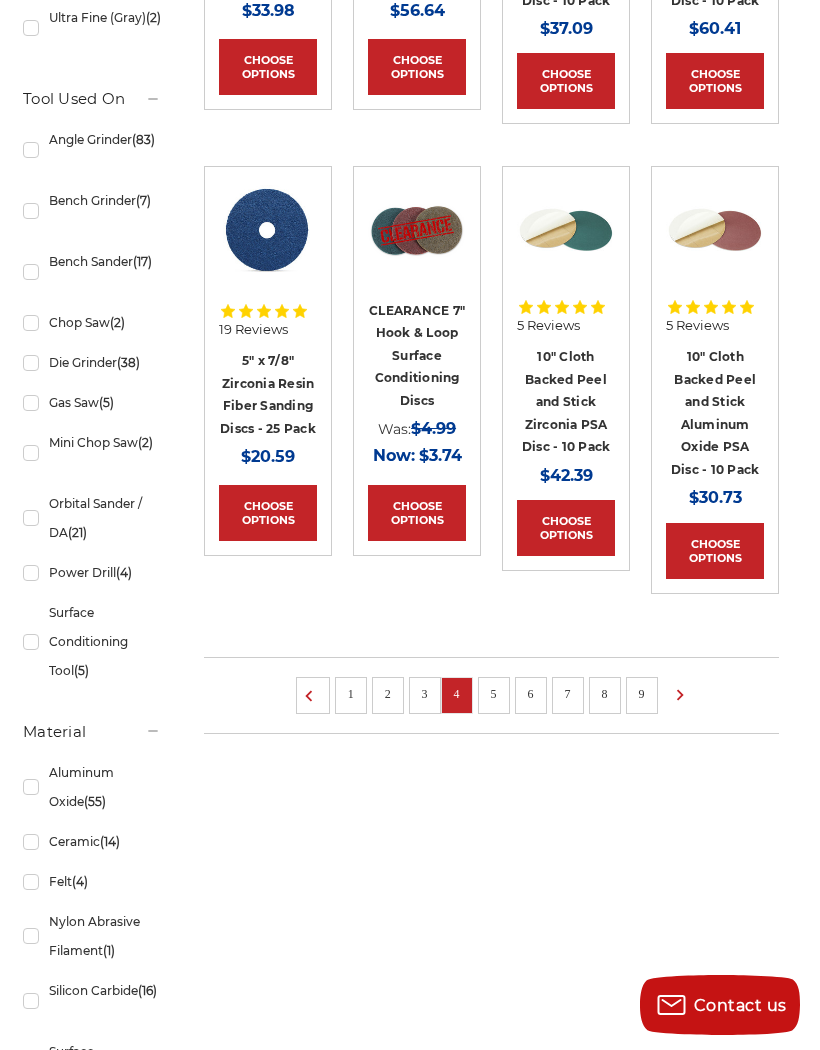 click on "1" at bounding box center (351, 694) 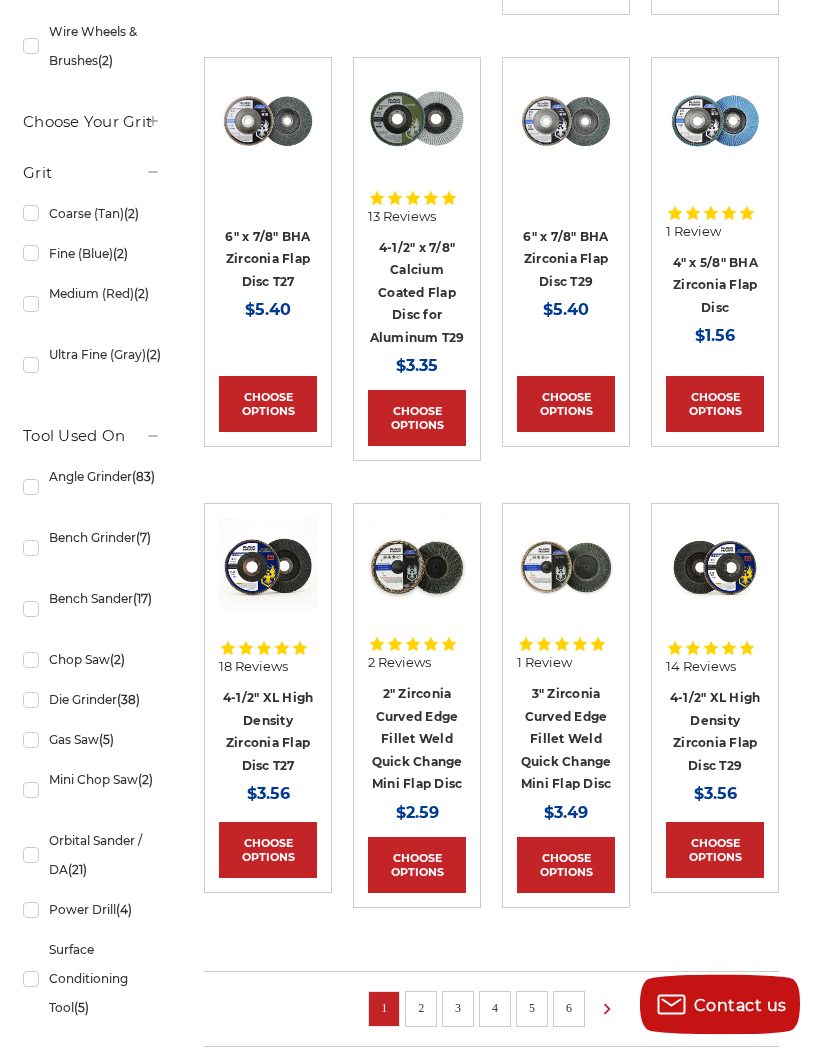 scroll, scrollTop: 960, scrollLeft: 0, axis: vertical 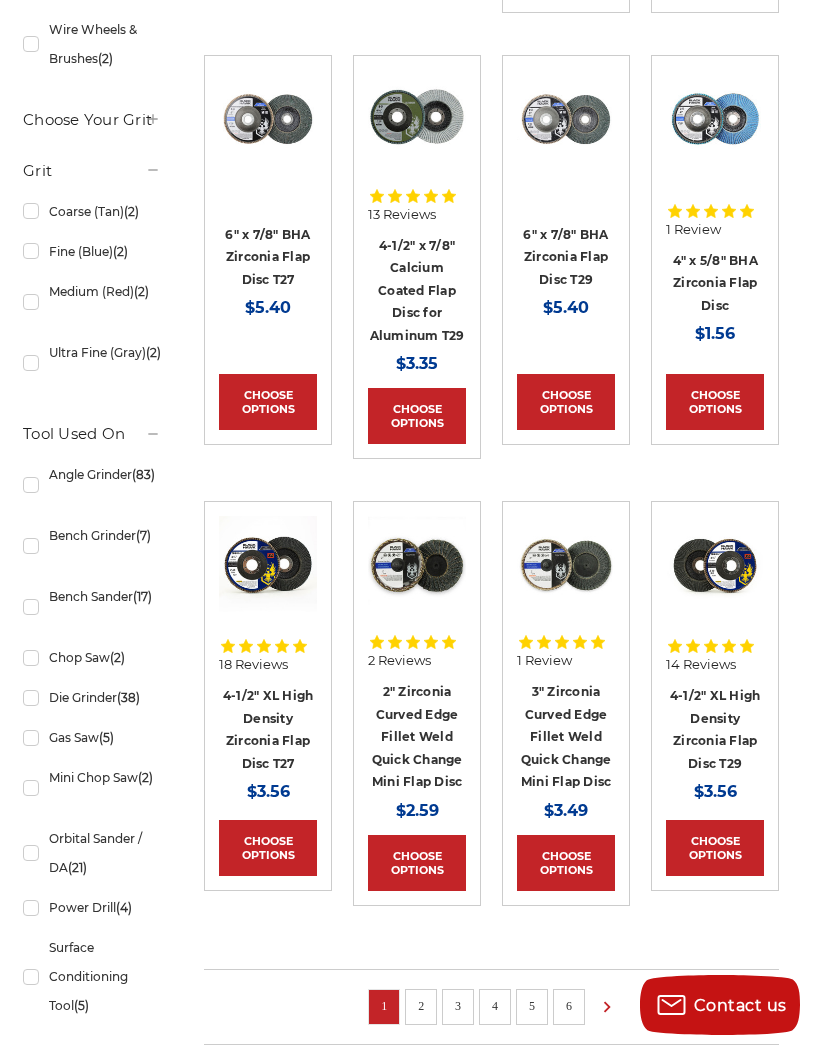 click on "3" at bounding box center [458, 1006] 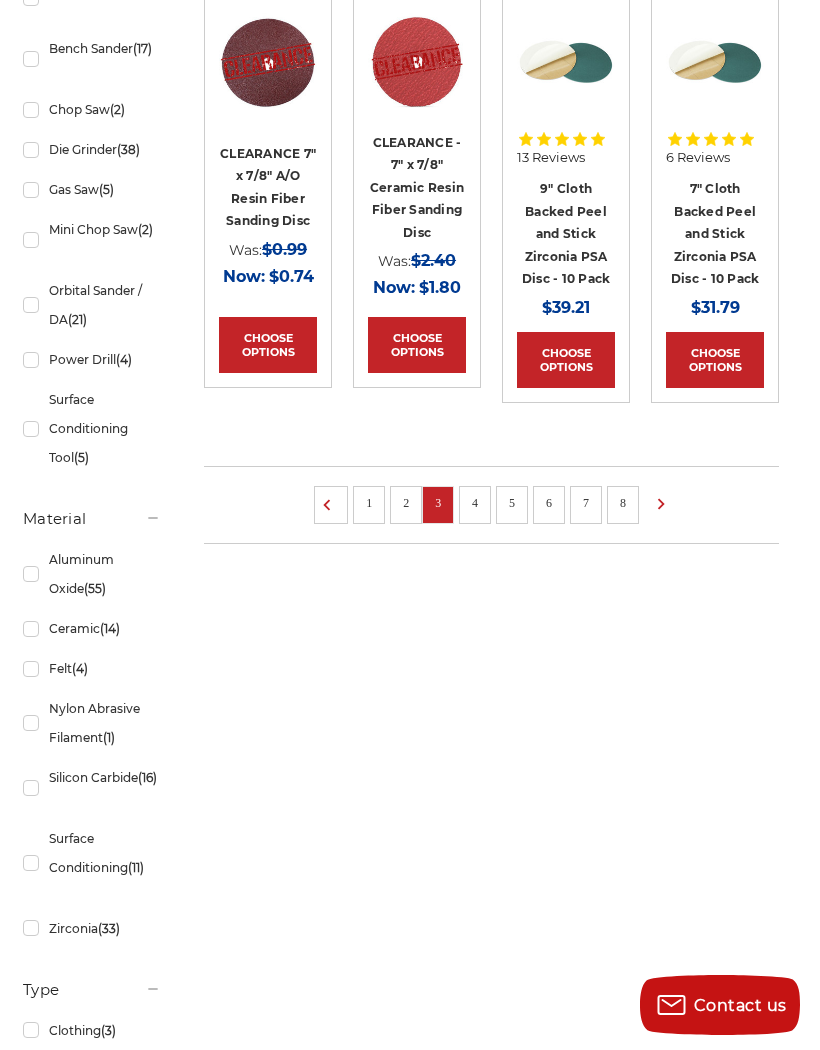 scroll, scrollTop: 1434, scrollLeft: 0, axis: vertical 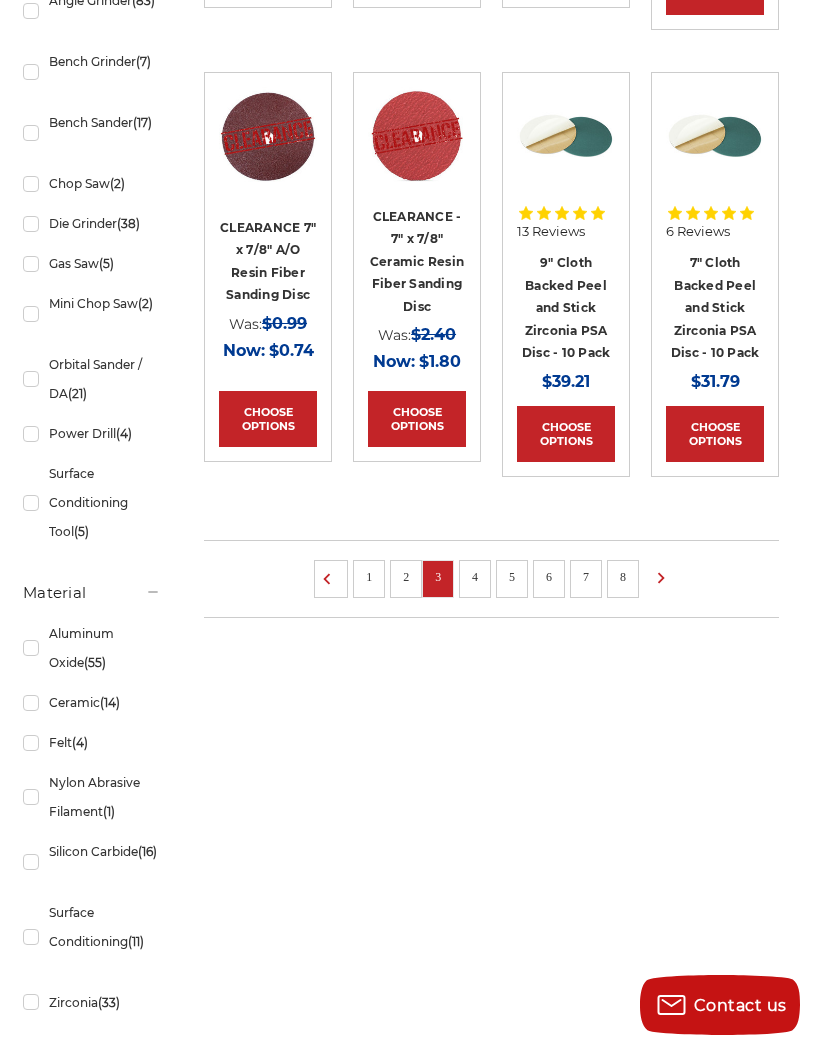 click on "2" at bounding box center (406, 577) 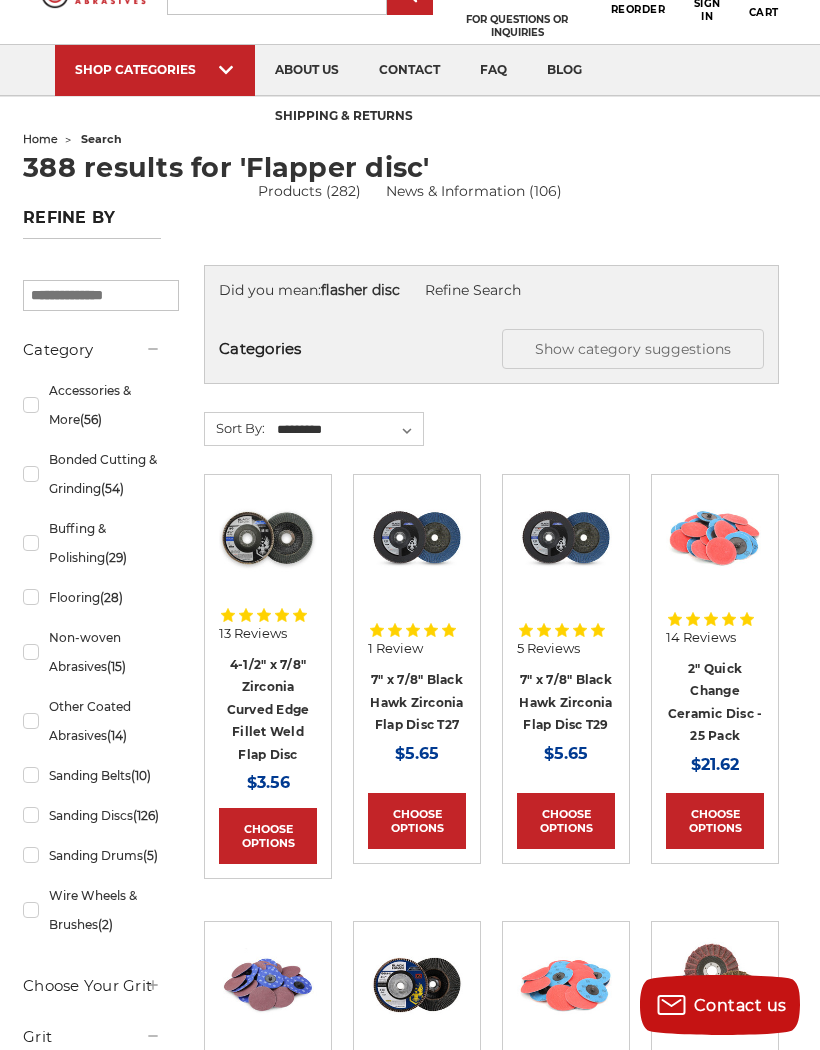 scroll, scrollTop: 0, scrollLeft: 0, axis: both 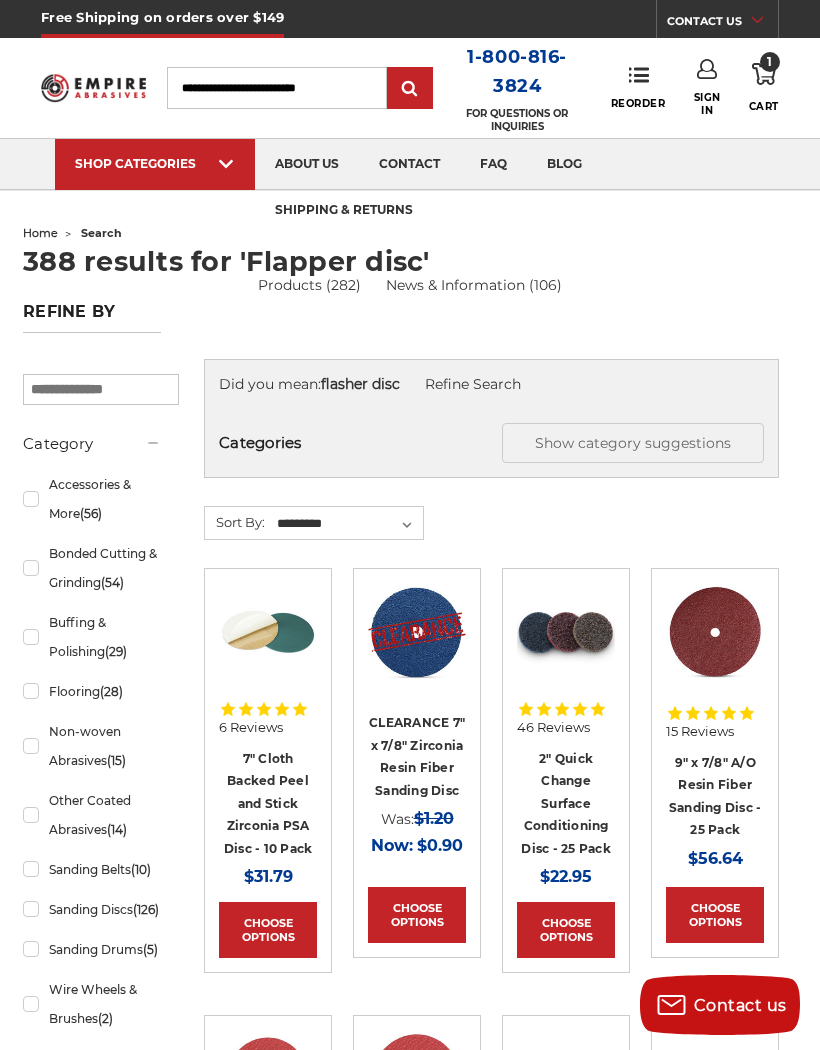 click 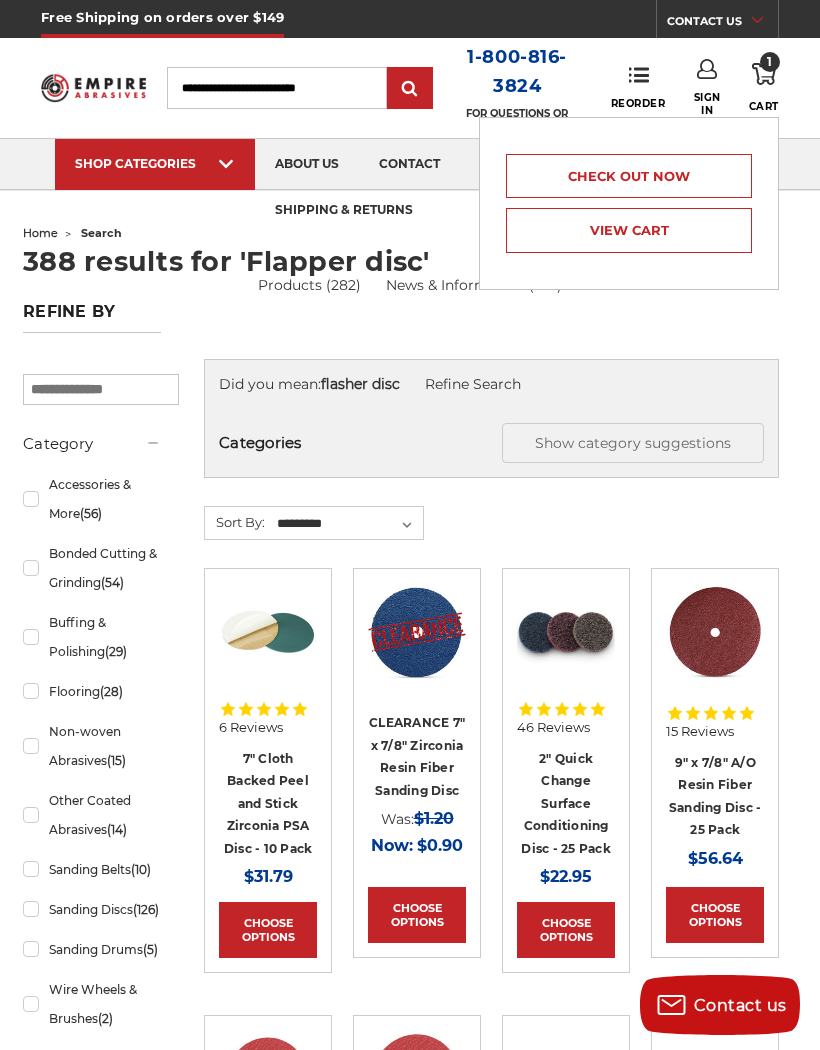 click on "Check out now" at bounding box center (629, 176) 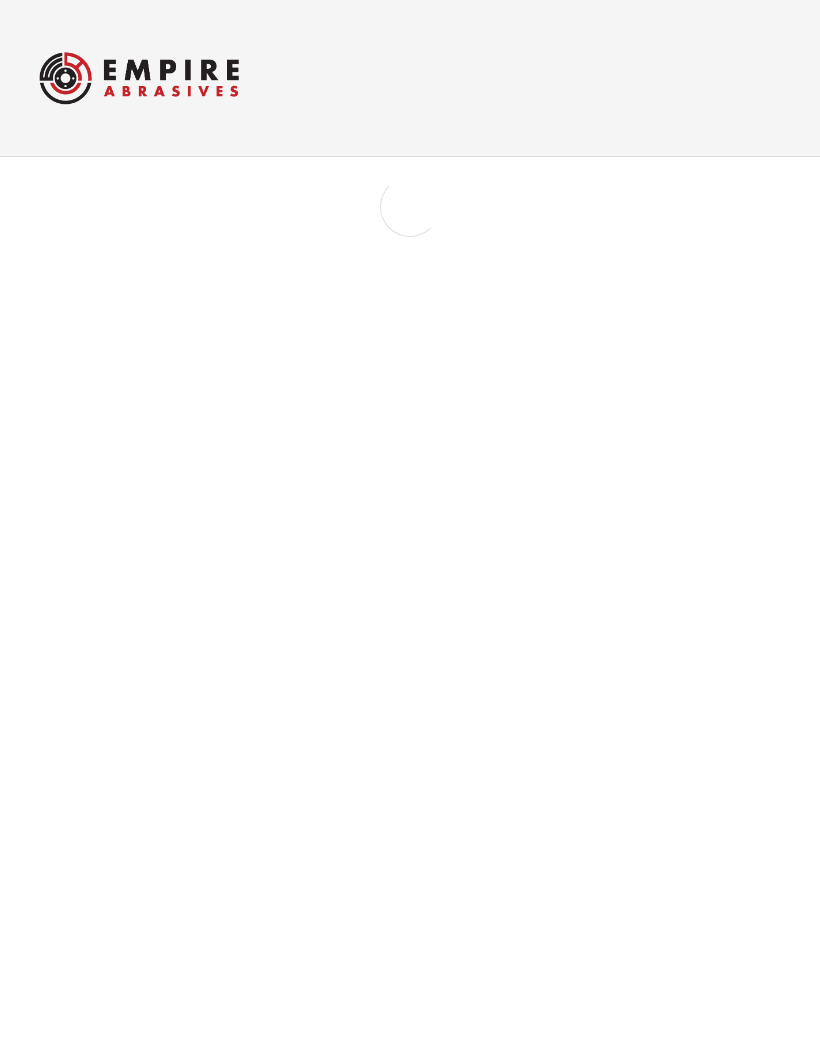 scroll, scrollTop: 0, scrollLeft: 0, axis: both 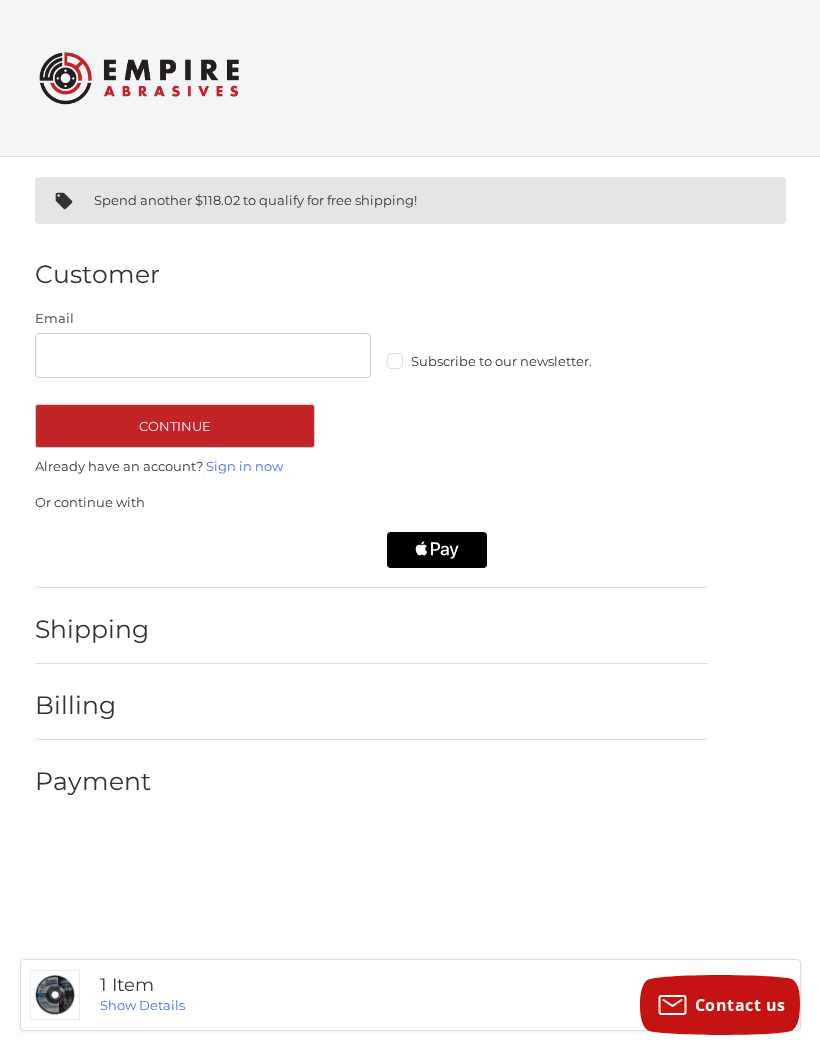 click on "Subscribe to our newsletter." at bounding box center [555, 361] 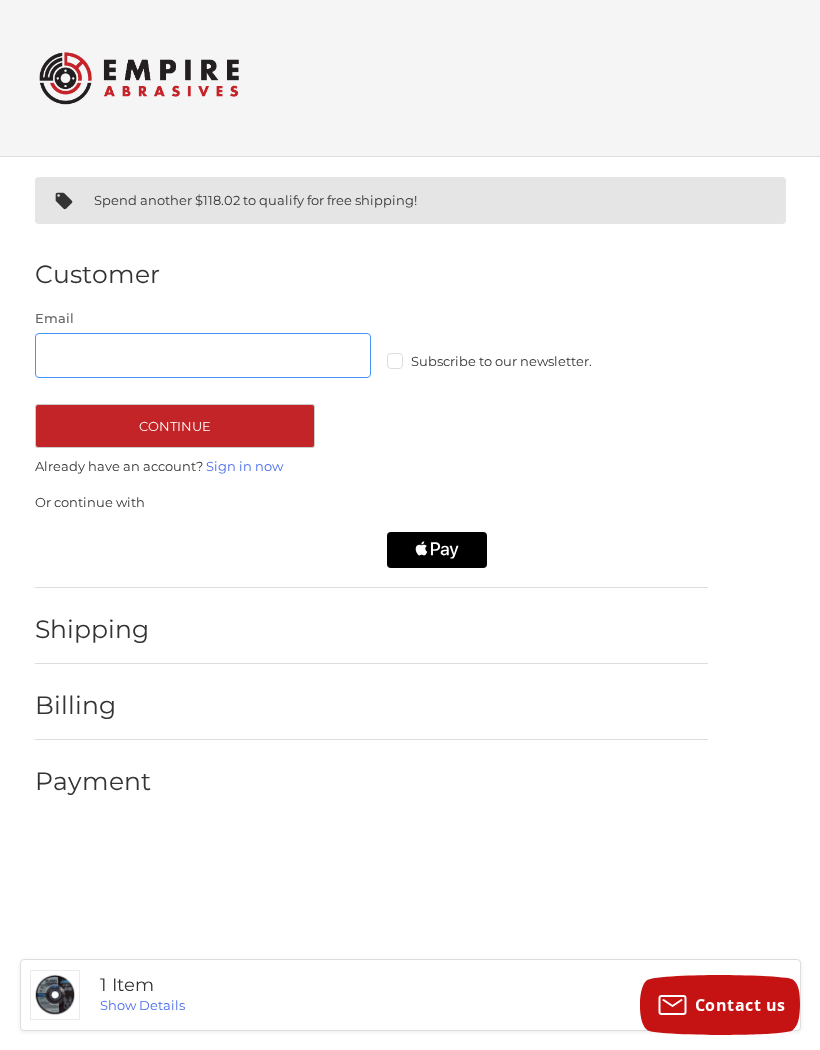 click on "Email" at bounding box center (203, 355) 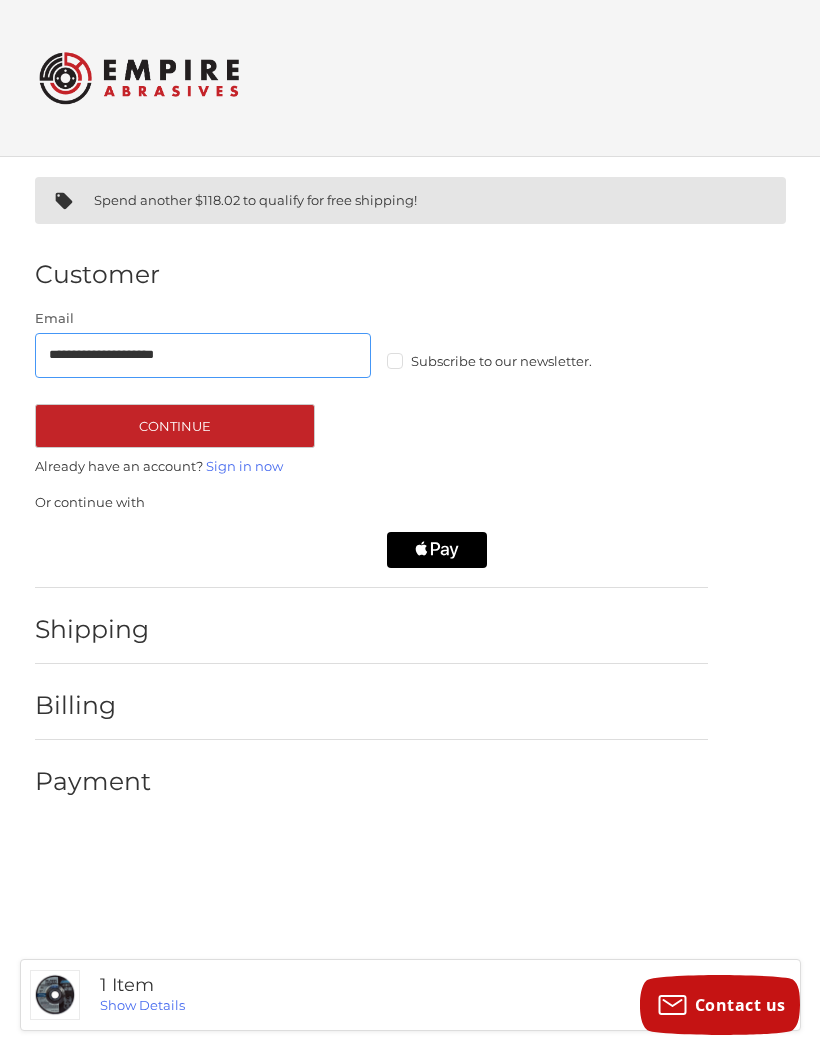 type on "**********" 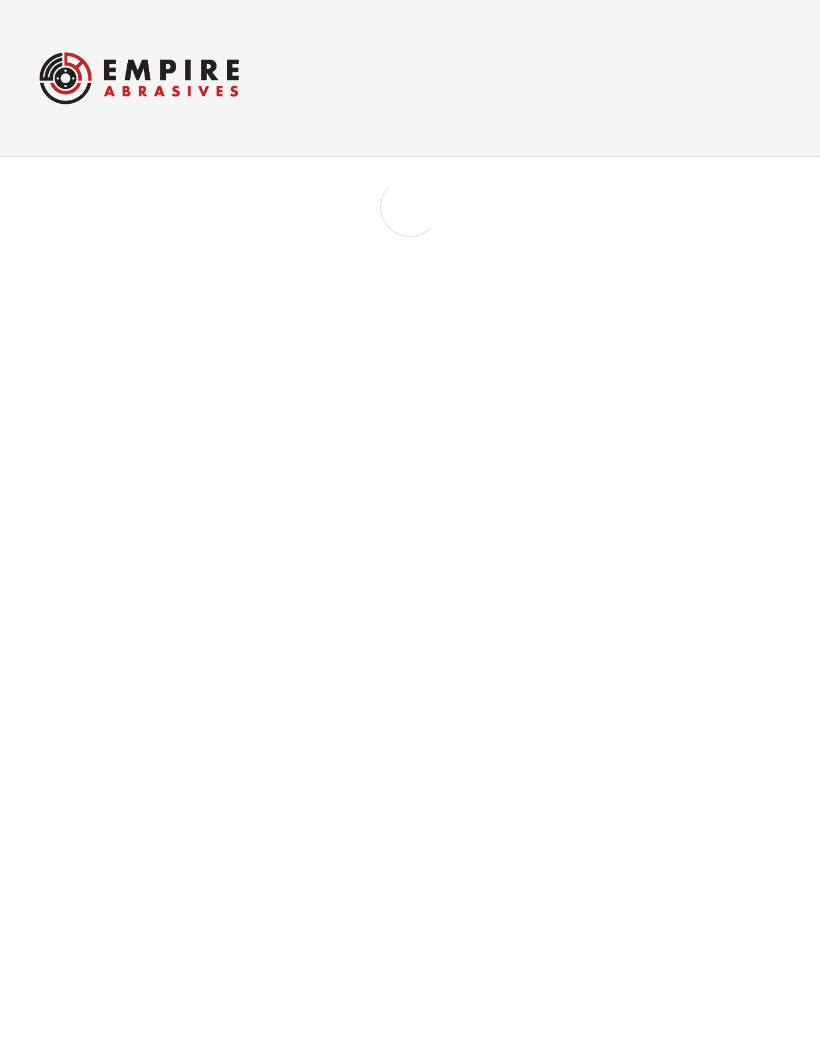 scroll, scrollTop: 0, scrollLeft: 0, axis: both 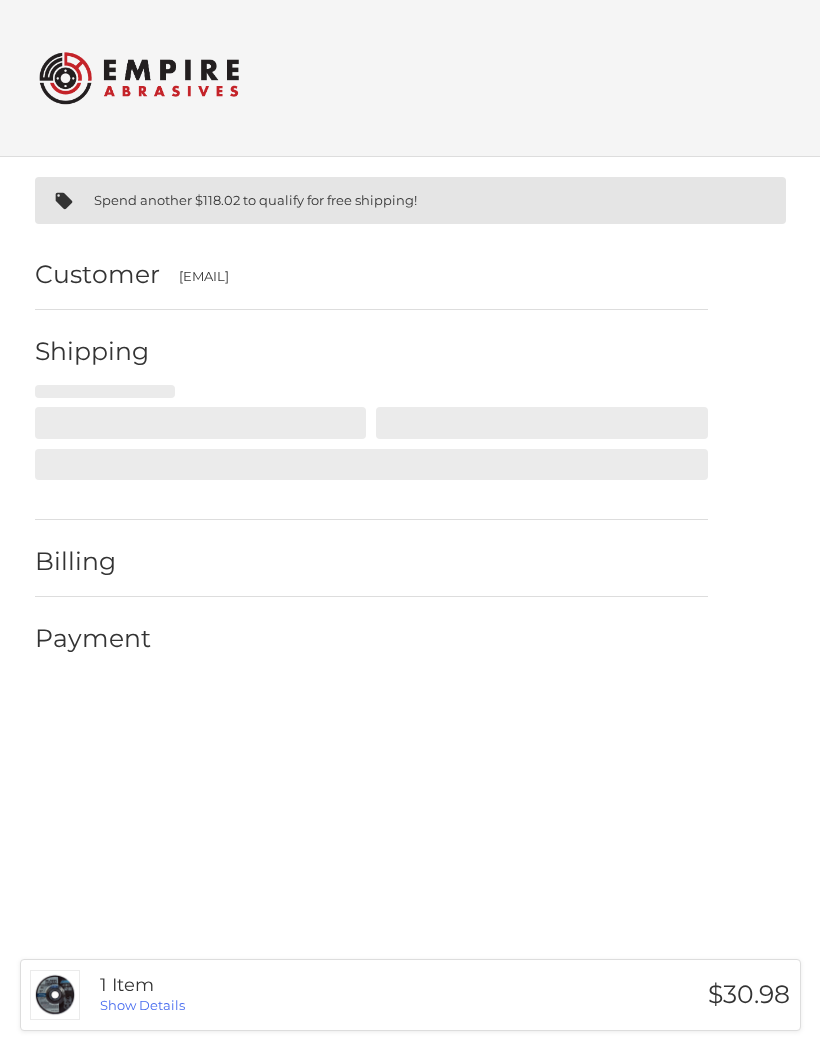 select on "**" 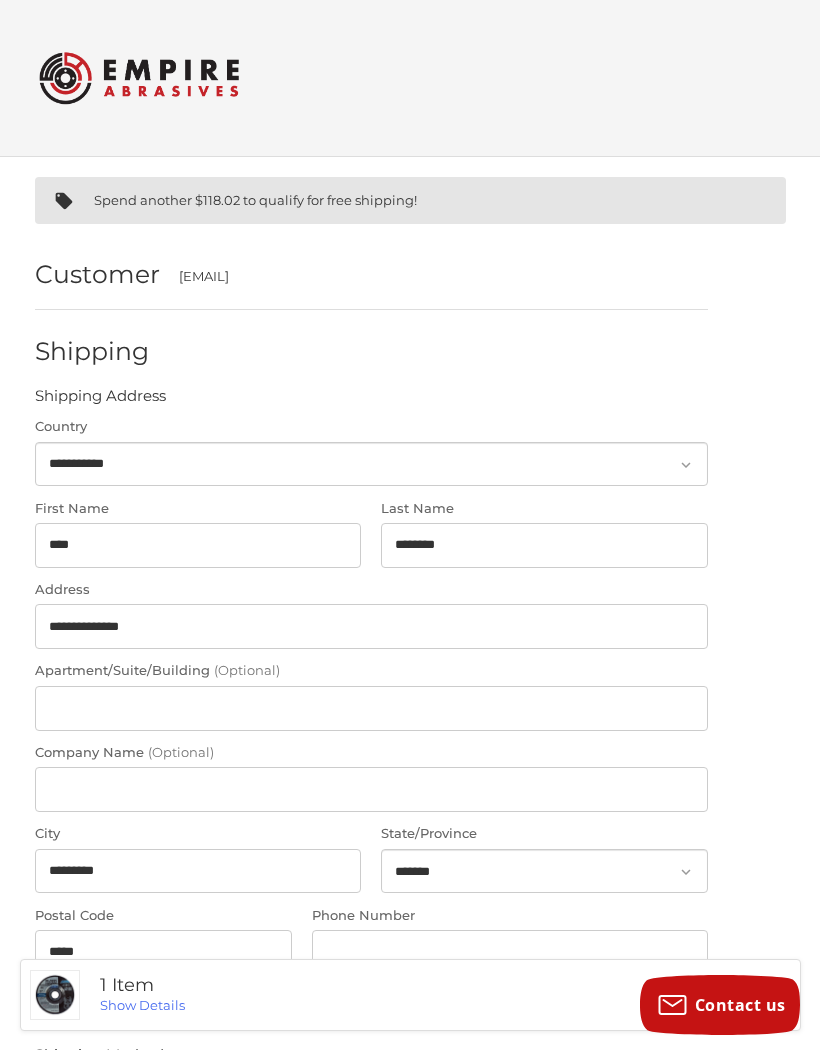 select on "**" 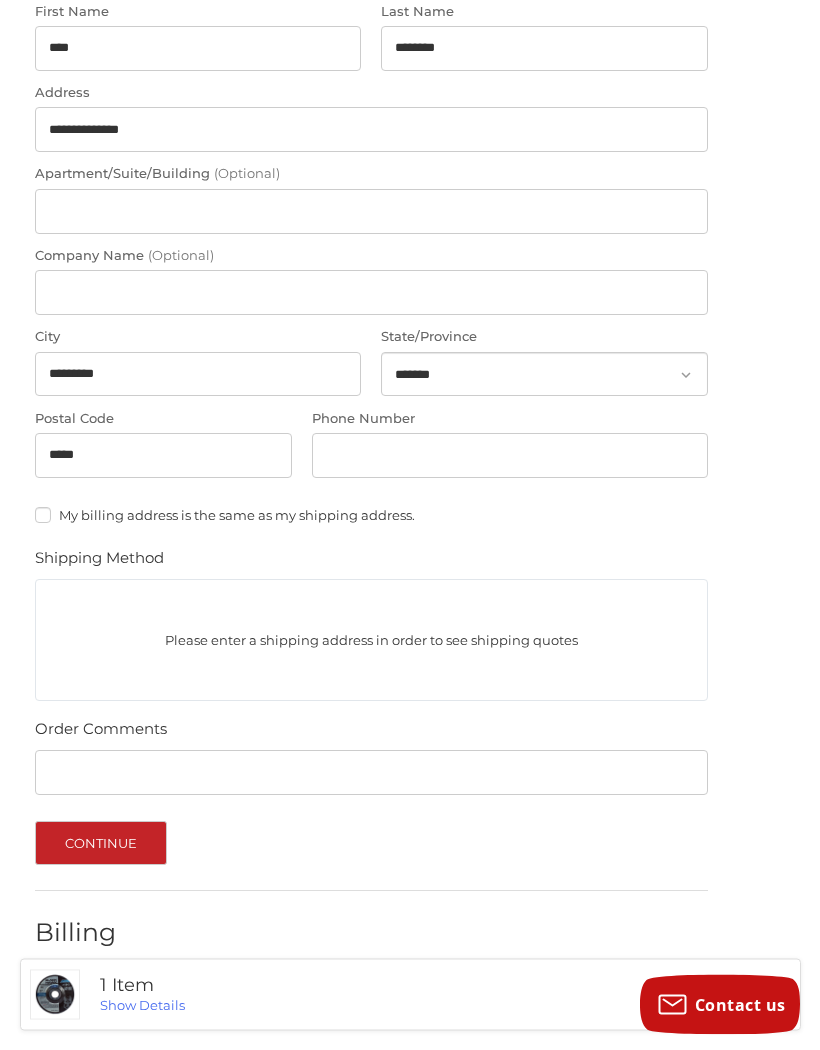 scroll, scrollTop: 497, scrollLeft: 0, axis: vertical 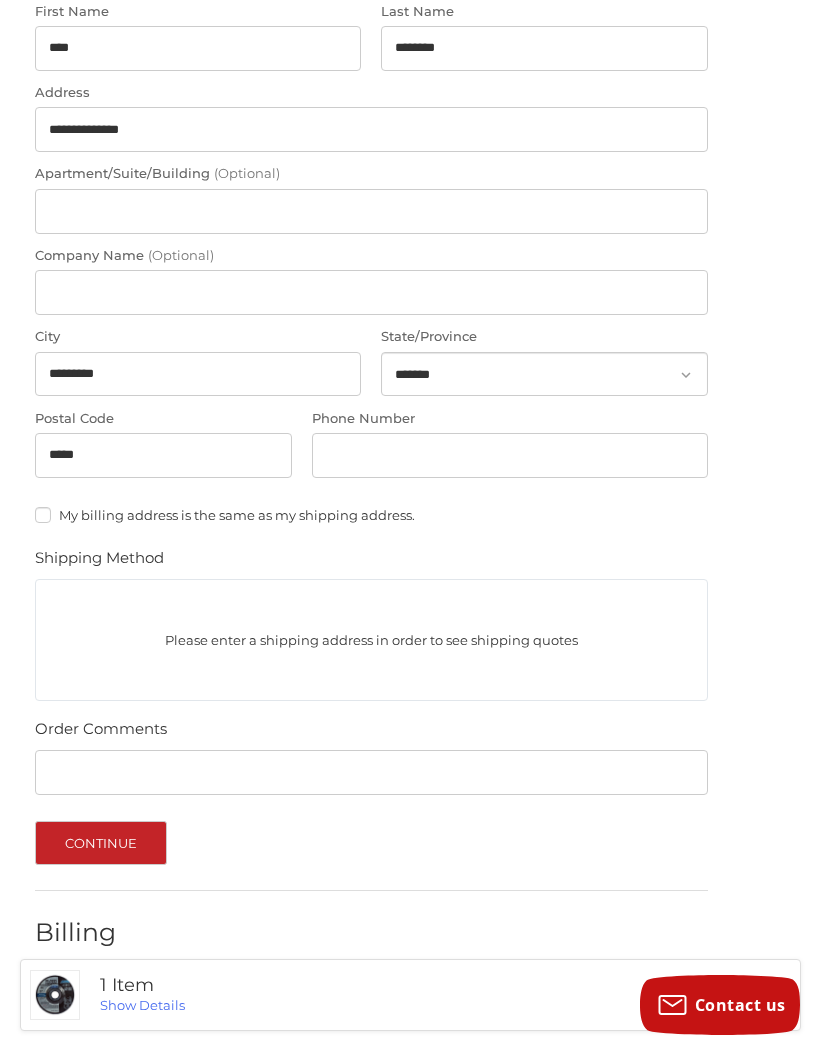 click on "My billing address is the same as my shipping address." at bounding box center [371, 515] 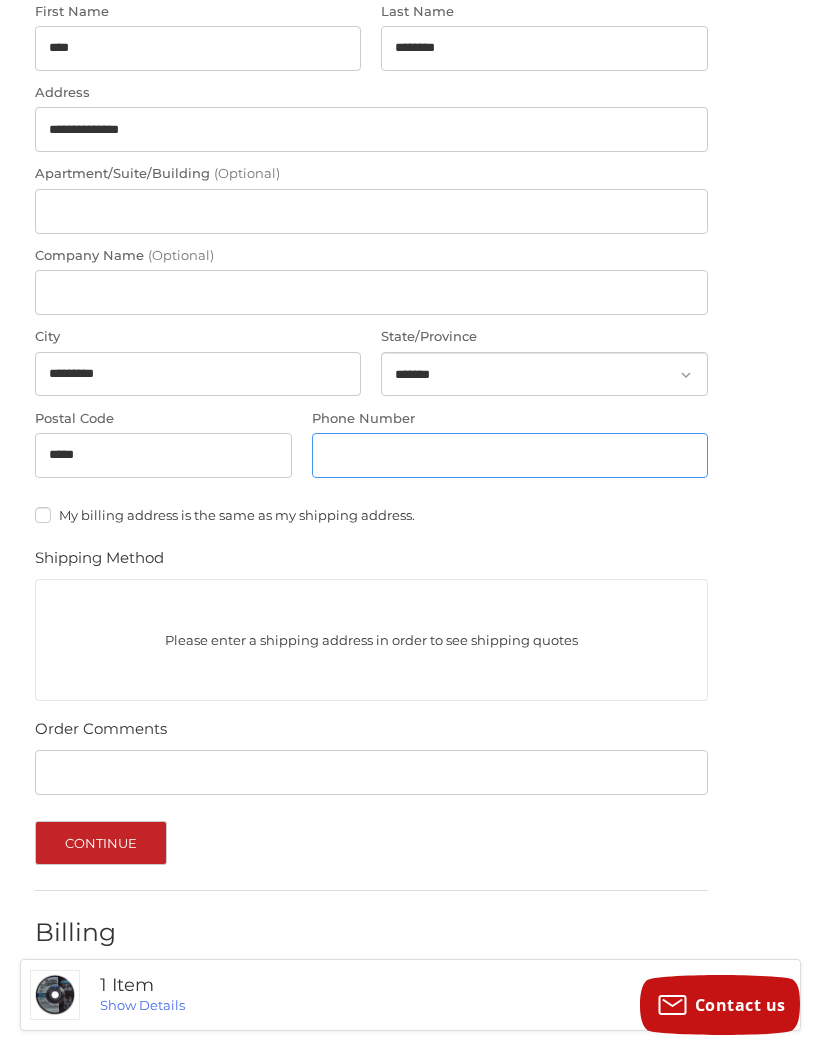 click on "Phone Number" at bounding box center [510, 455] 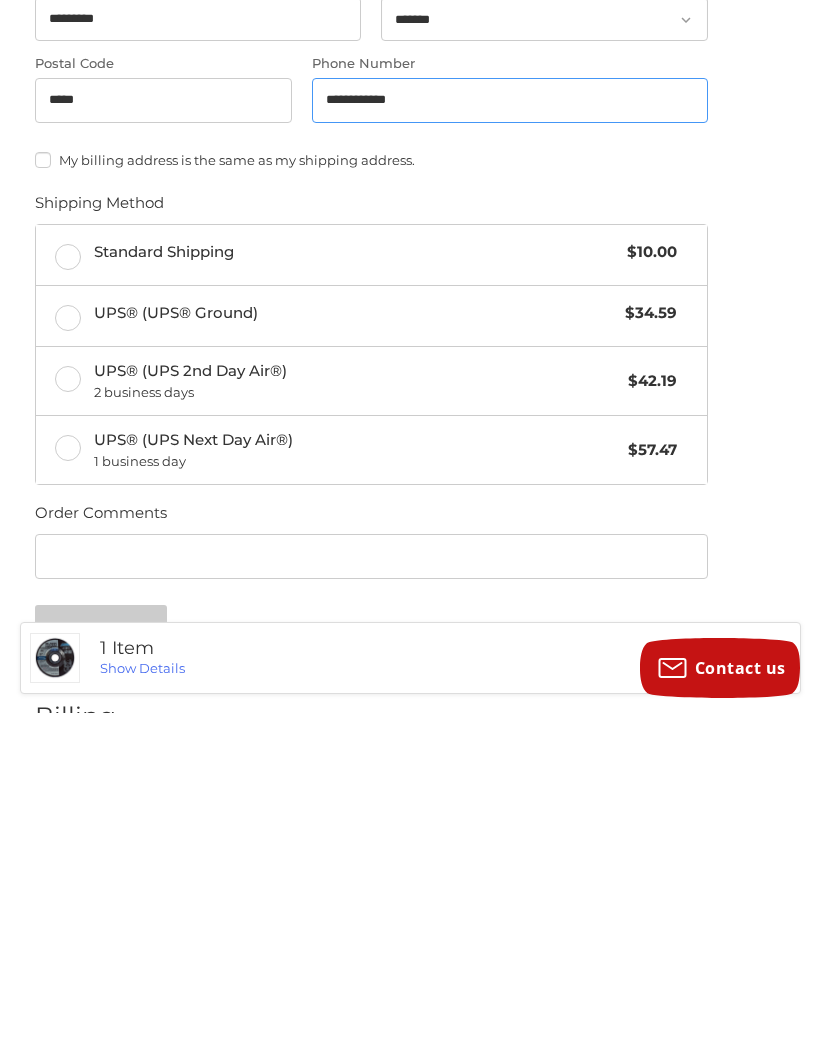 scroll, scrollTop: 554, scrollLeft: 0, axis: vertical 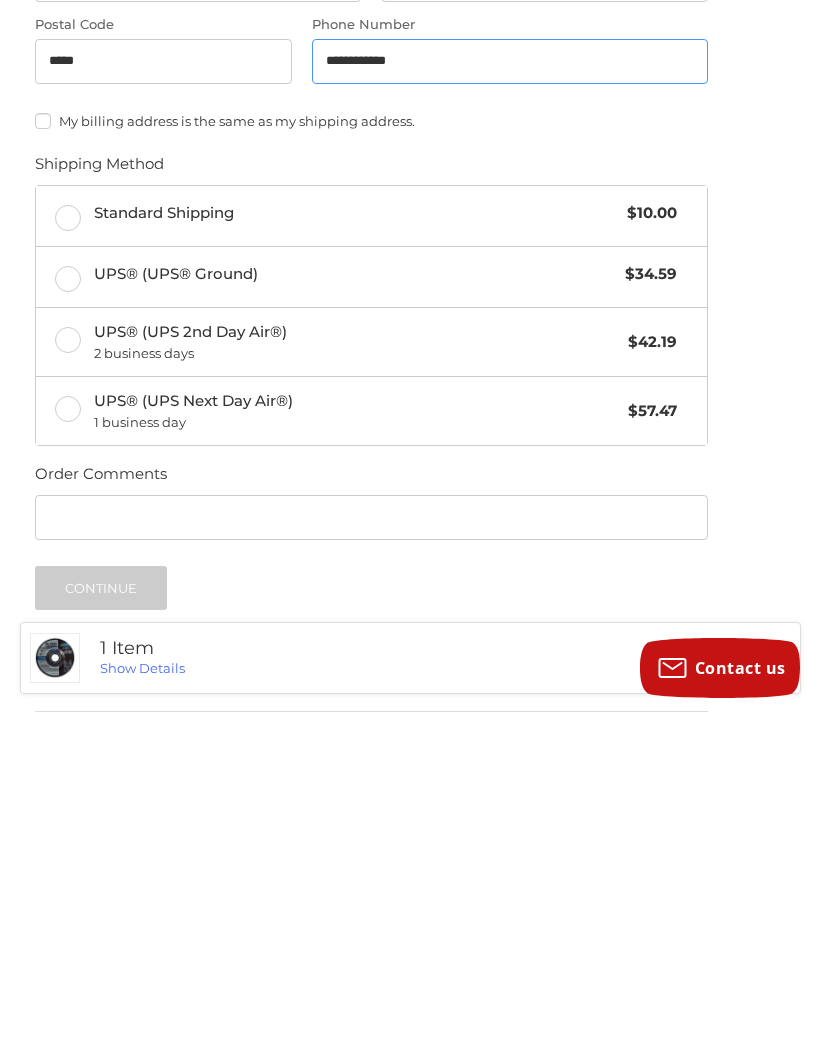 type on "**********" 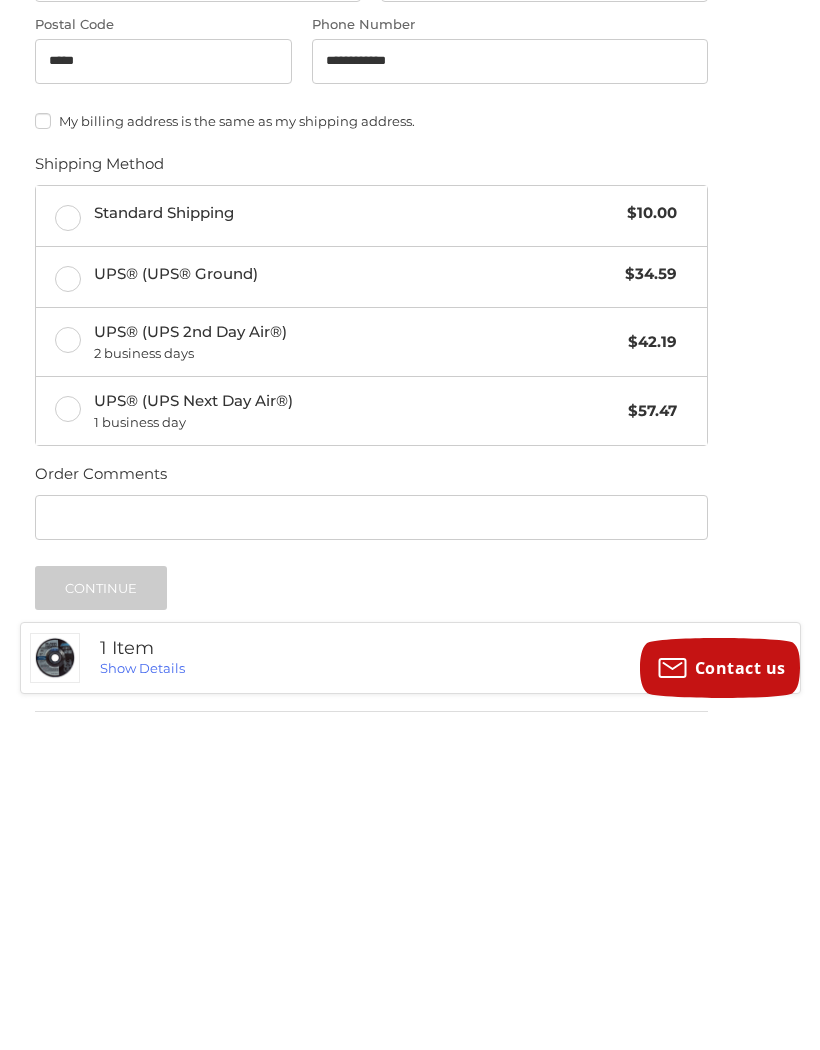 click on "Standard Shipping $10.00" at bounding box center [371, 553] 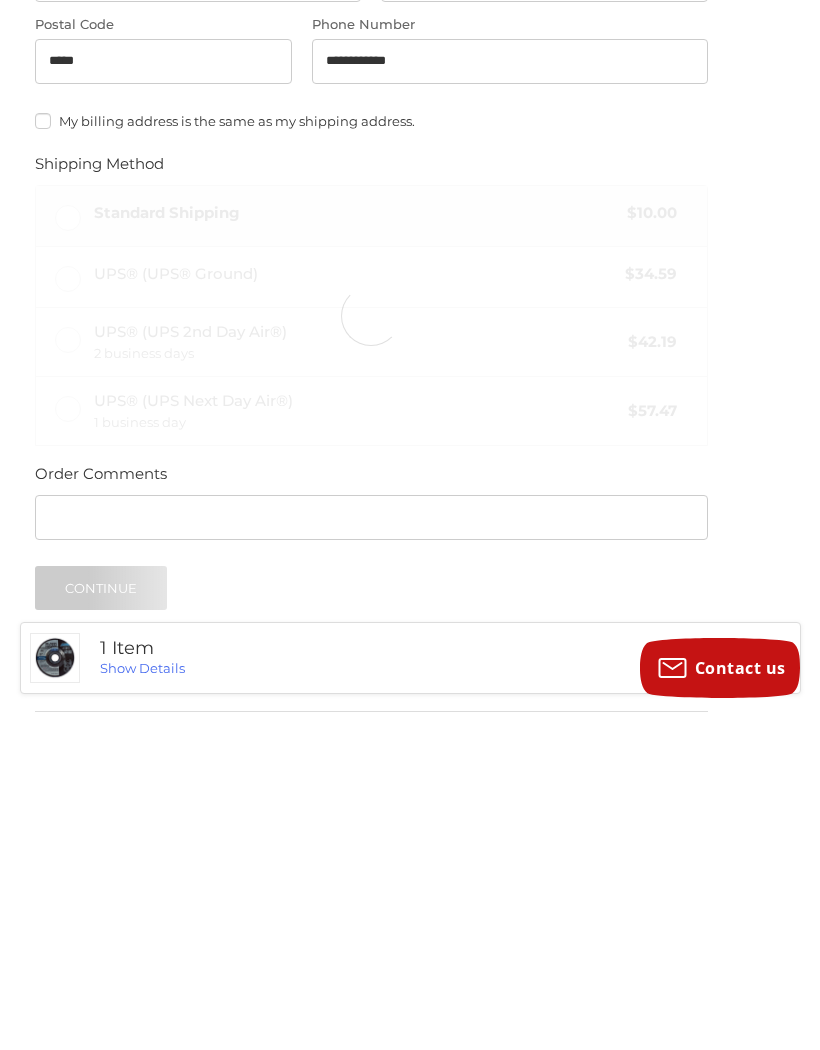 scroll, scrollTop: 721, scrollLeft: 0, axis: vertical 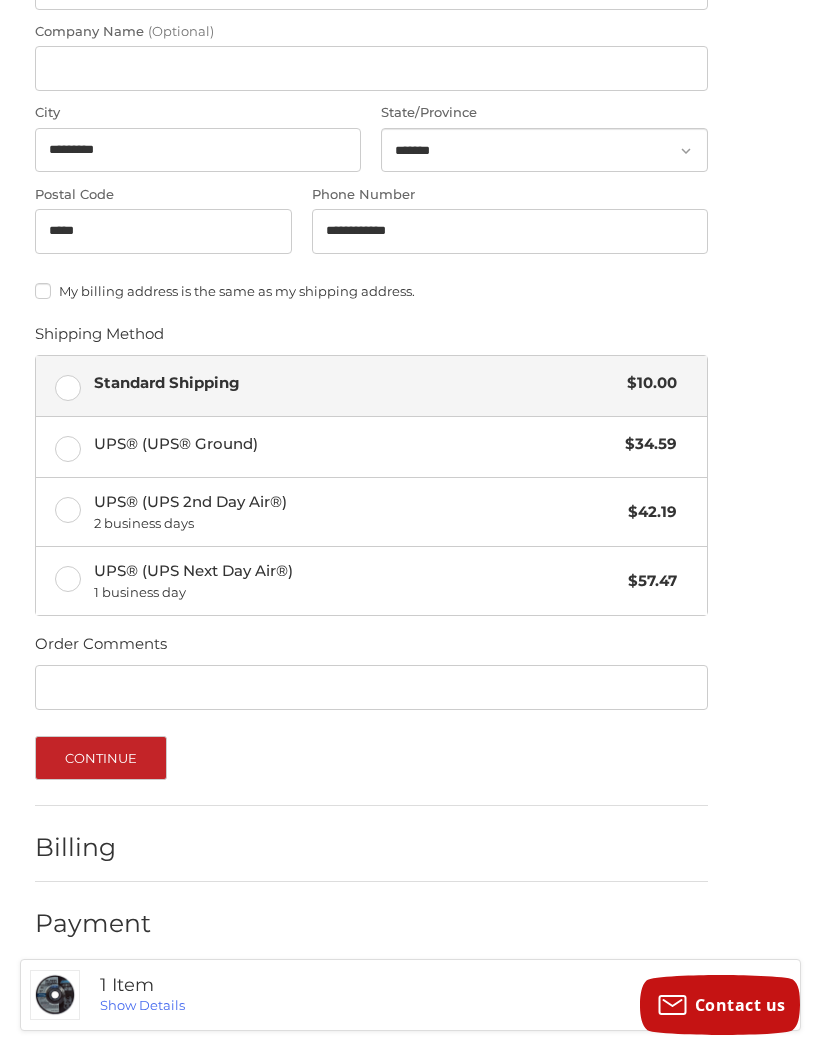 click on "Continue" at bounding box center (101, 758) 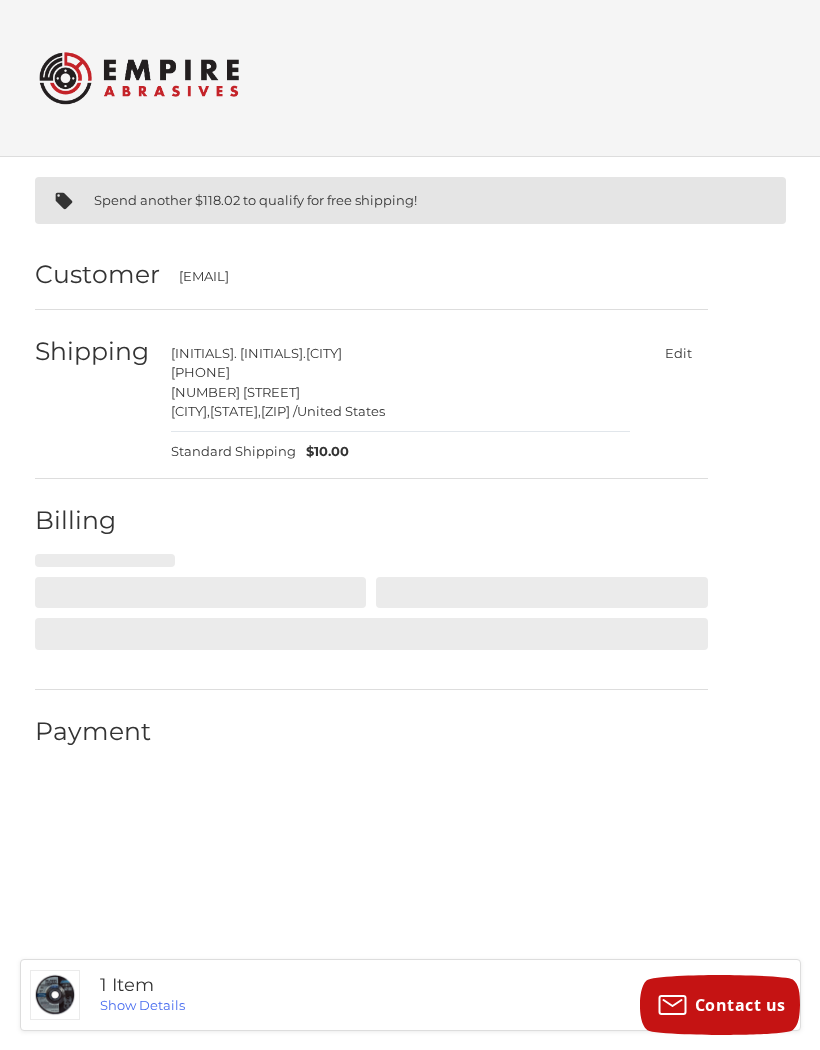 select on "**" 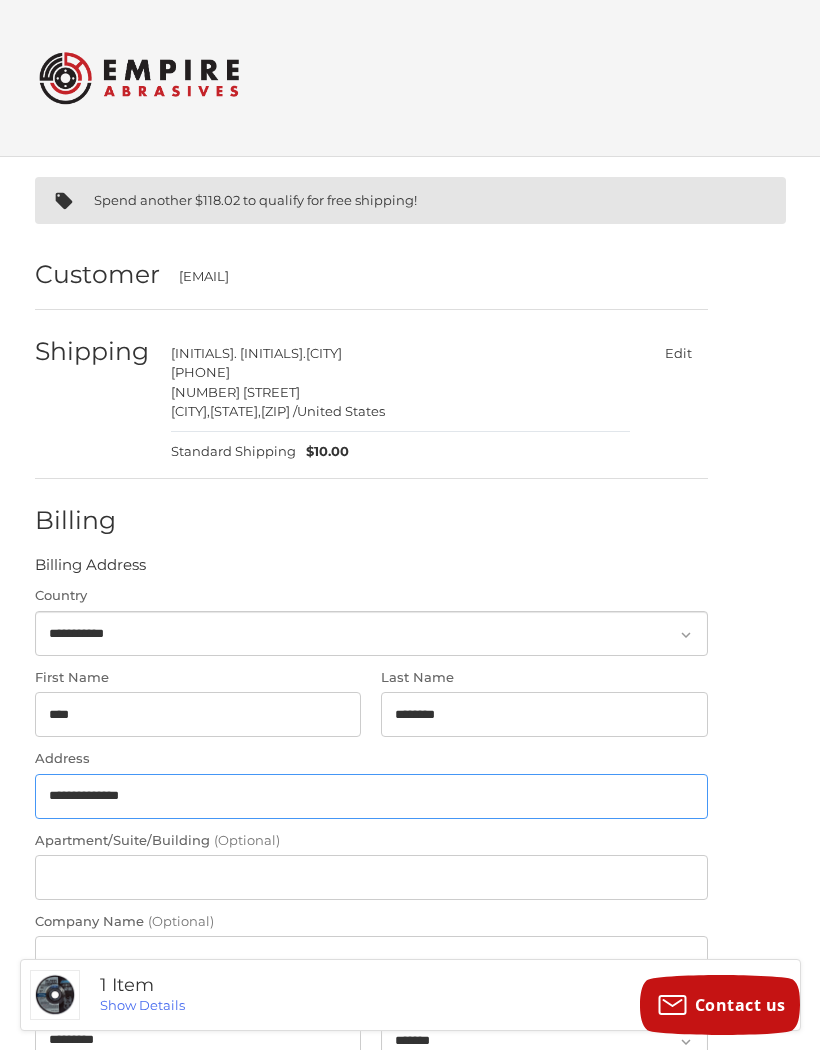 click on "**********" at bounding box center [371, 796] 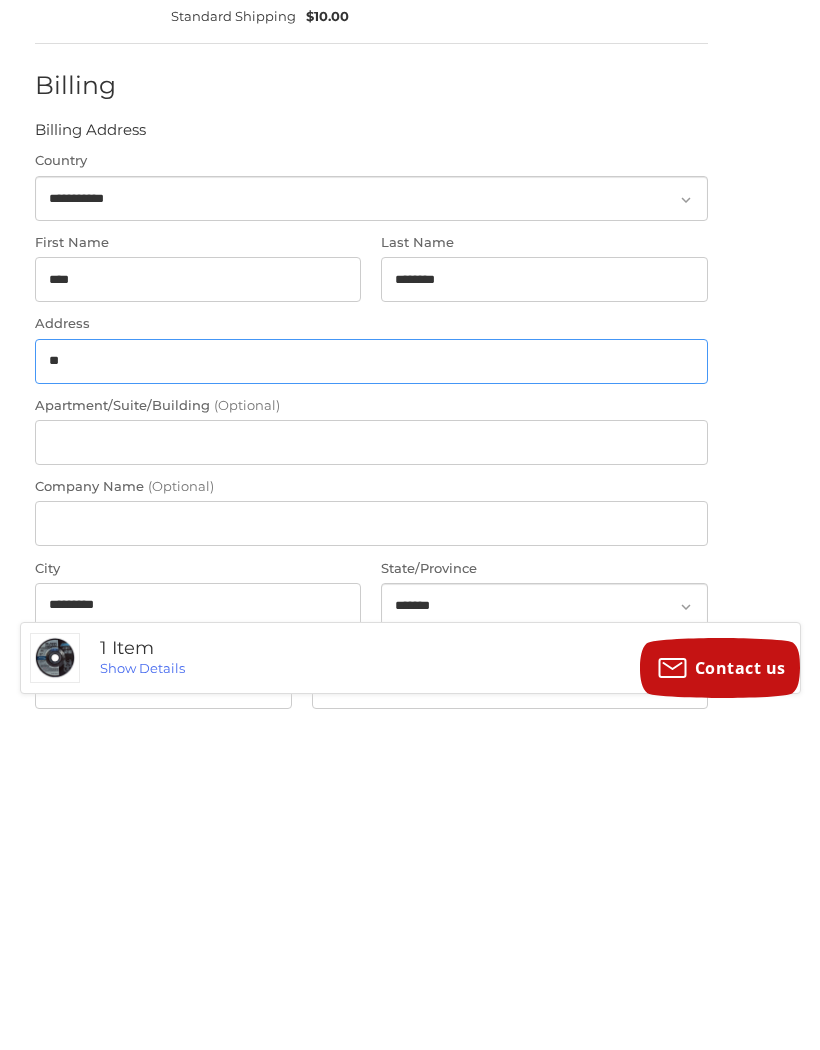type on "*" 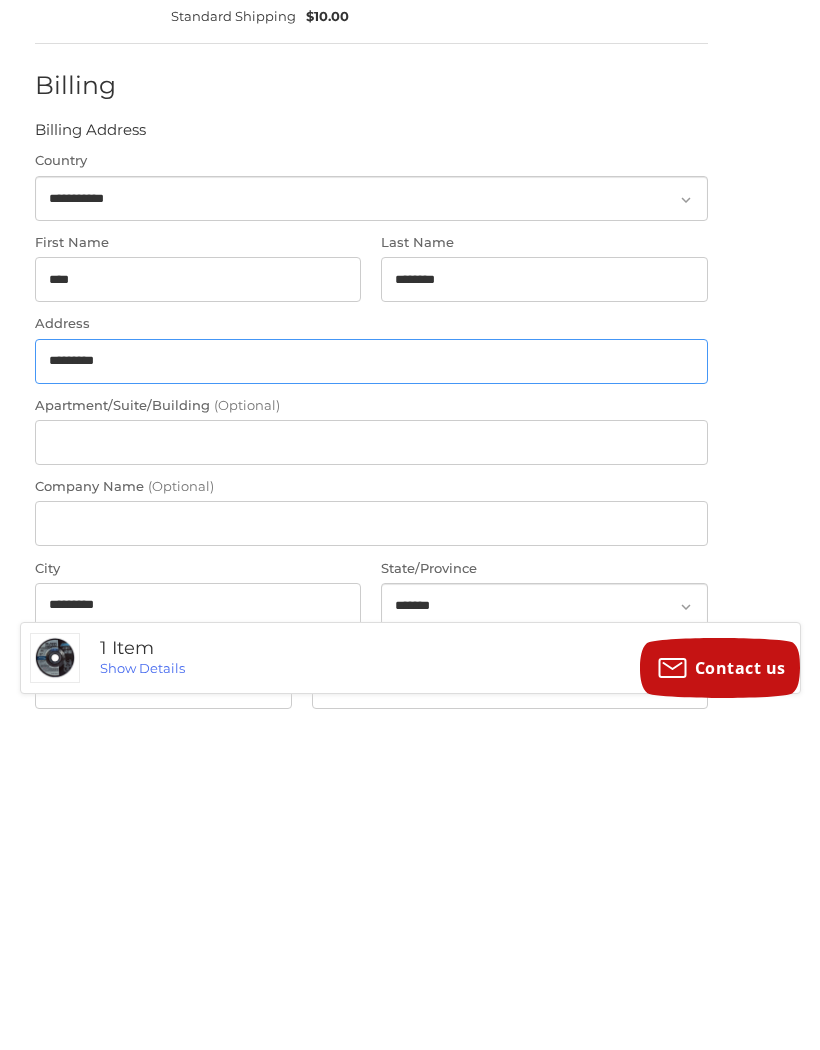 type on "**********" 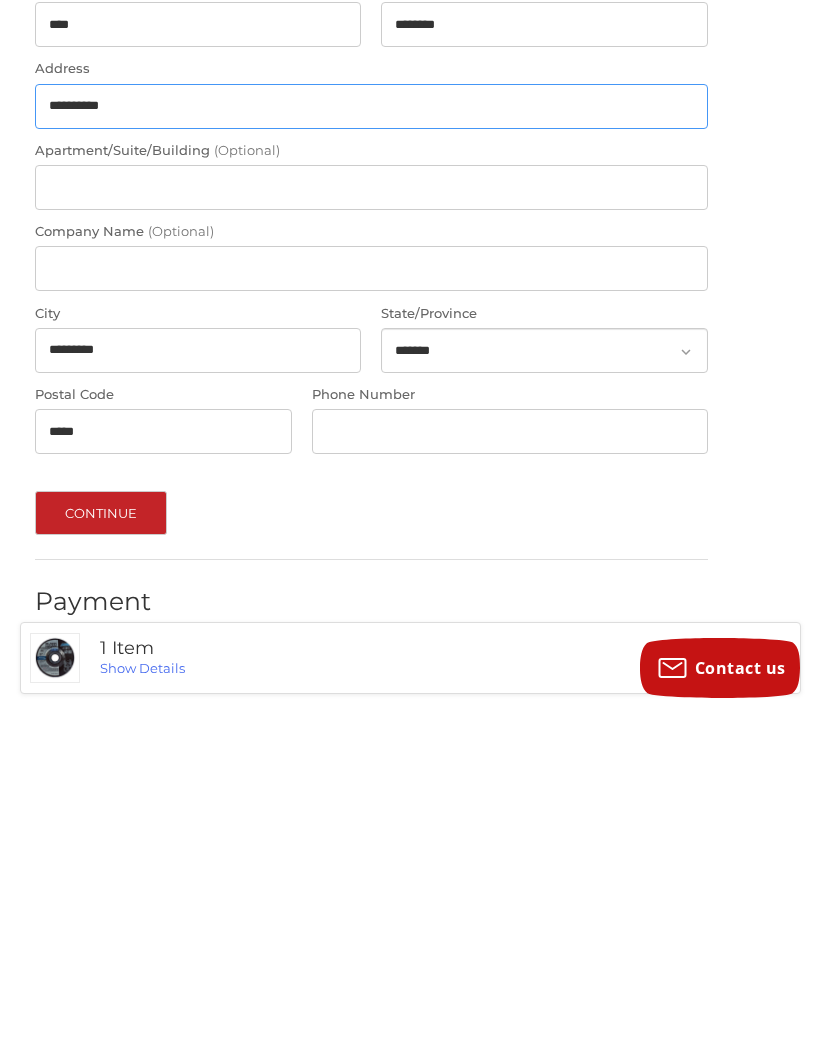 scroll, scrollTop: 367, scrollLeft: 0, axis: vertical 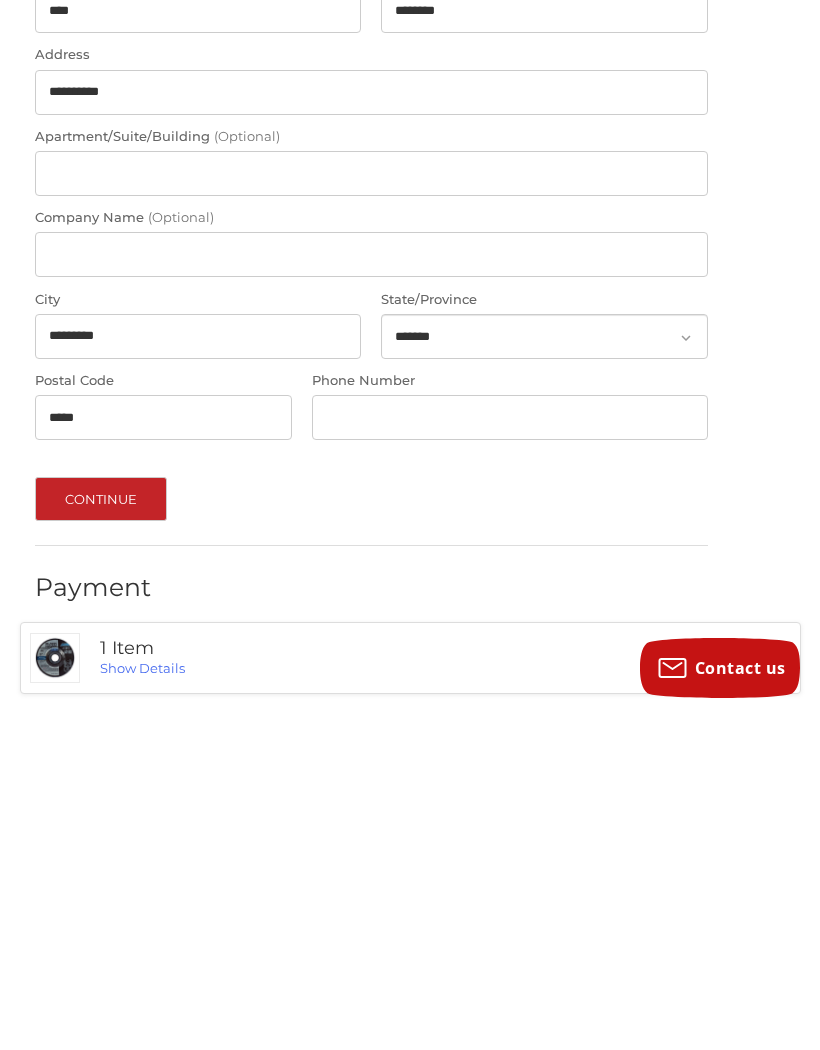 click on "Continue" at bounding box center [101, 836] 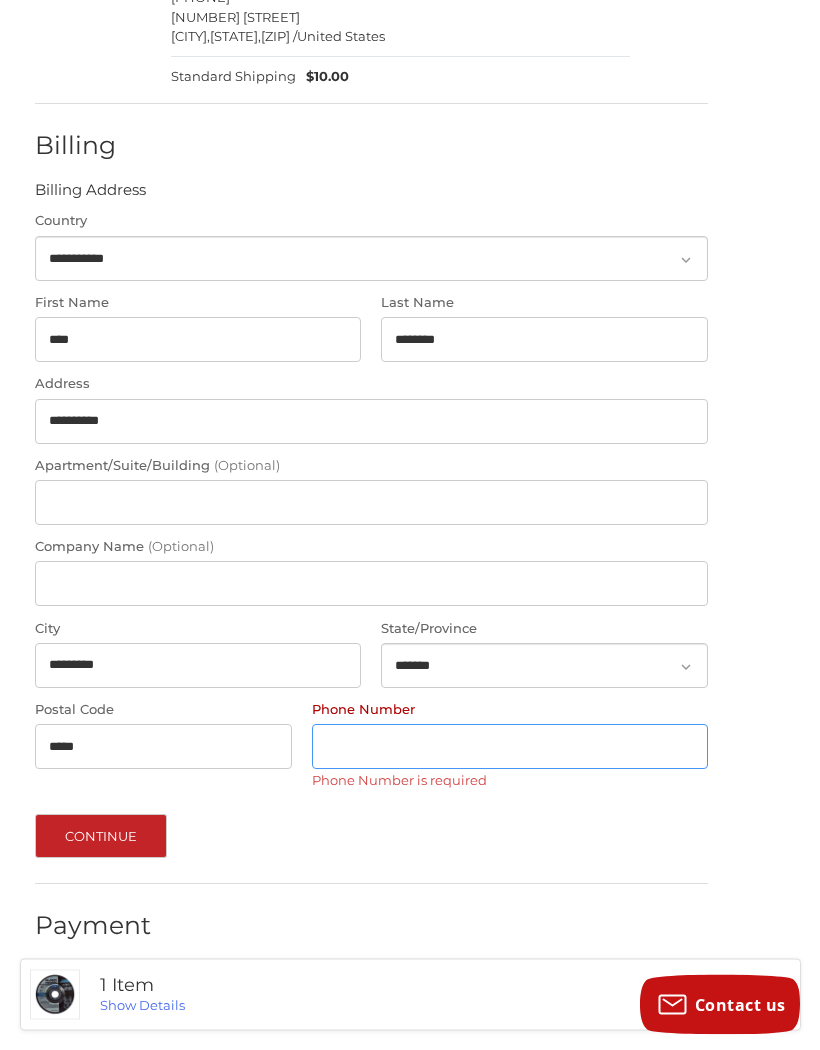 scroll, scrollTop: 375, scrollLeft: 0, axis: vertical 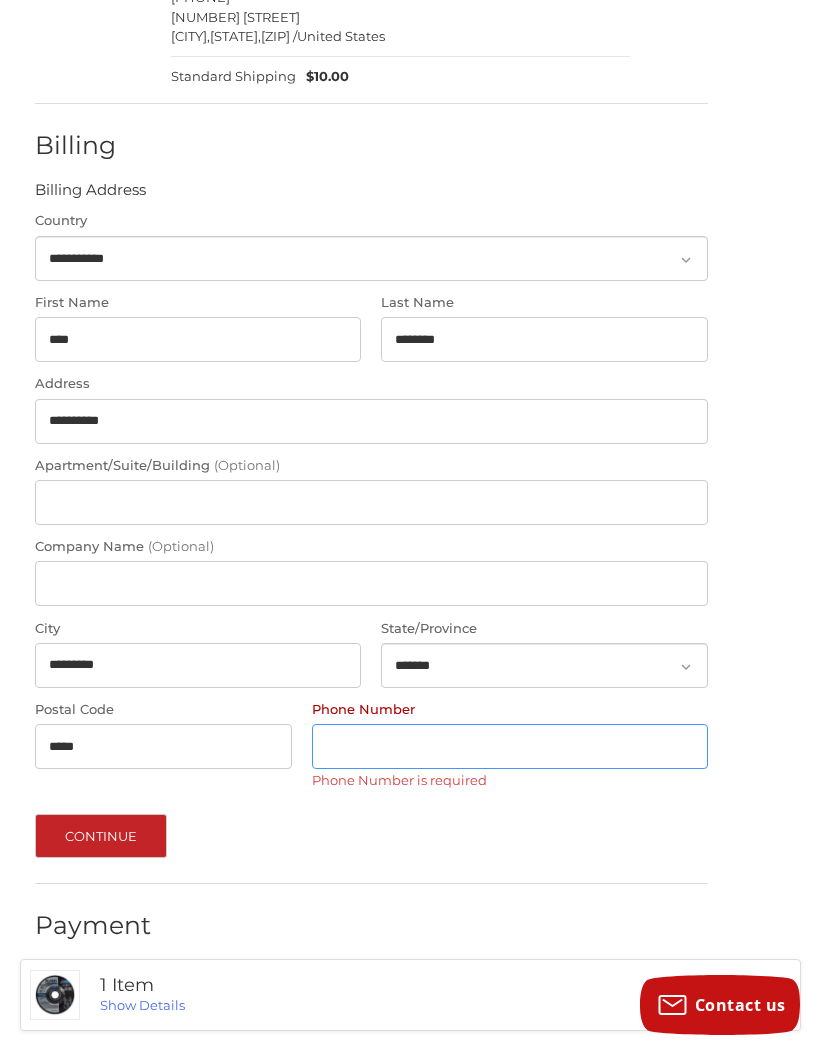 click on "Phone Number" at bounding box center (510, 746) 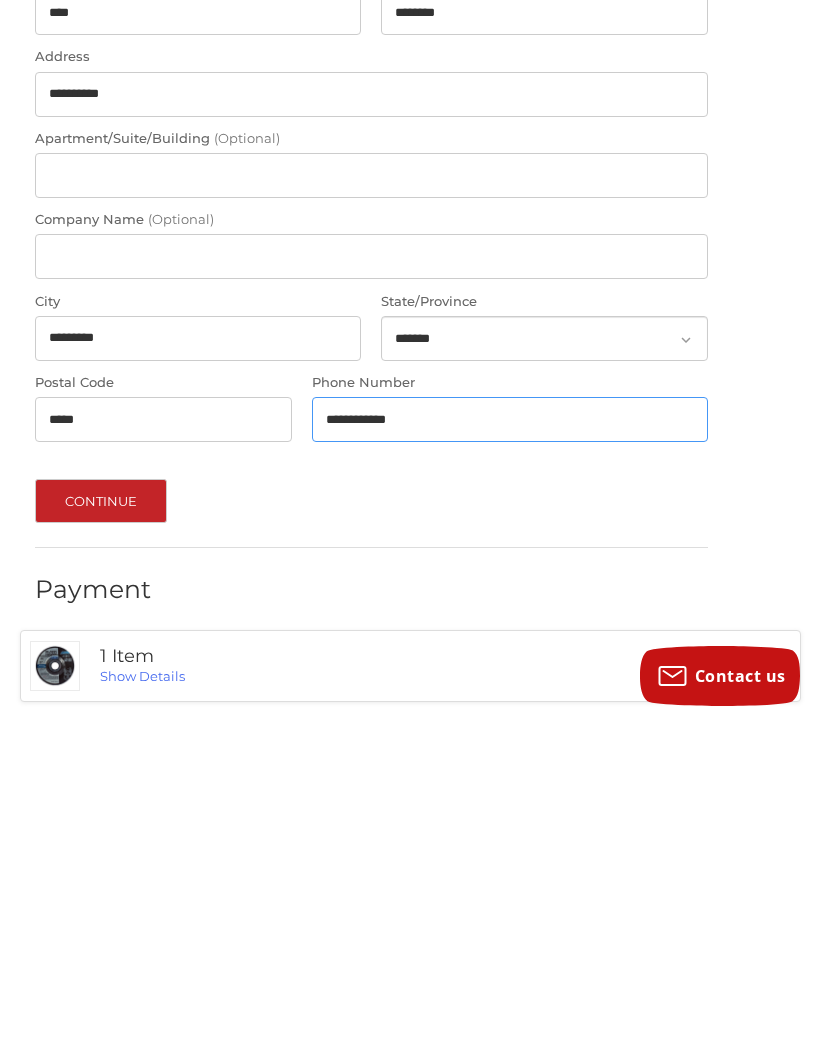 type on "**********" 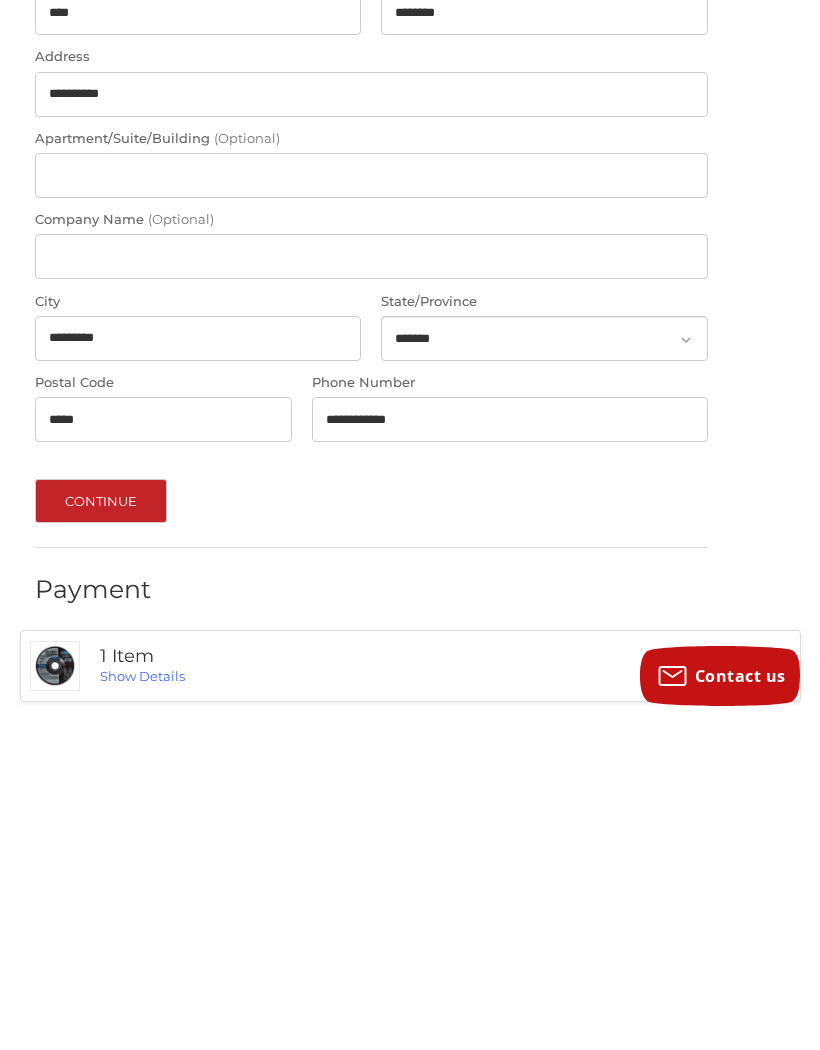 click on "Continue" at bounding box center (101, 830) 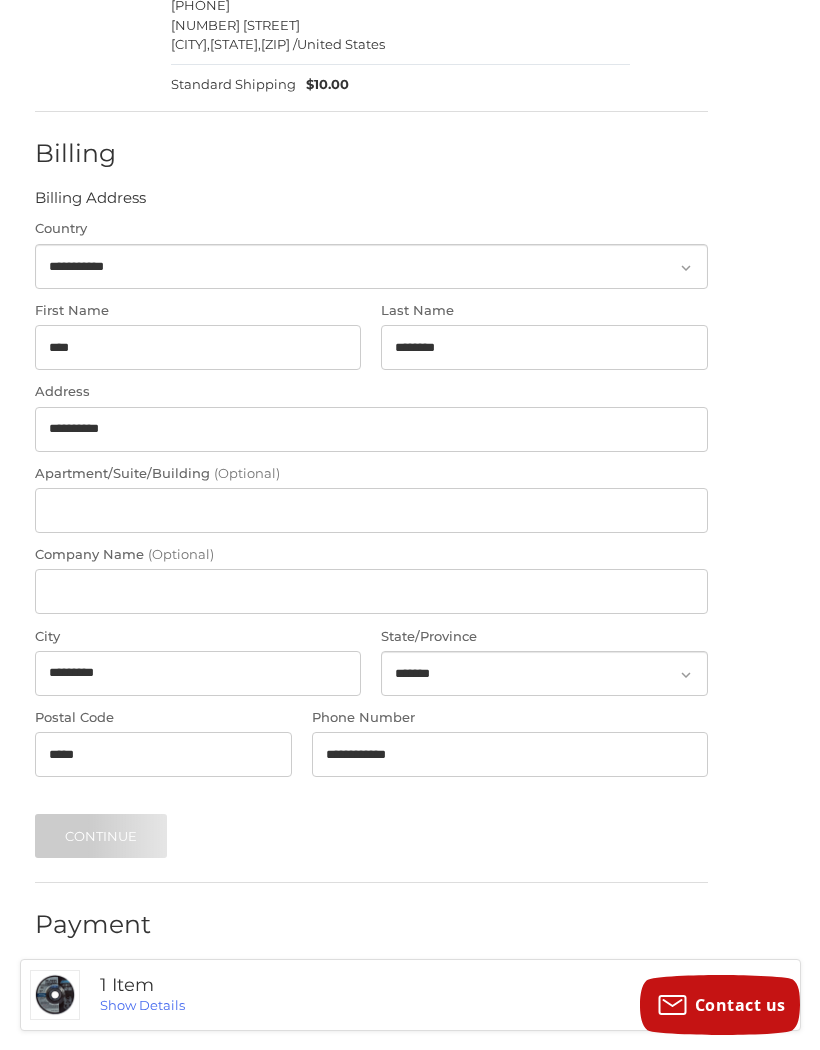 scroll, scrollTop: 0, scrollLeft: 0, axis: both 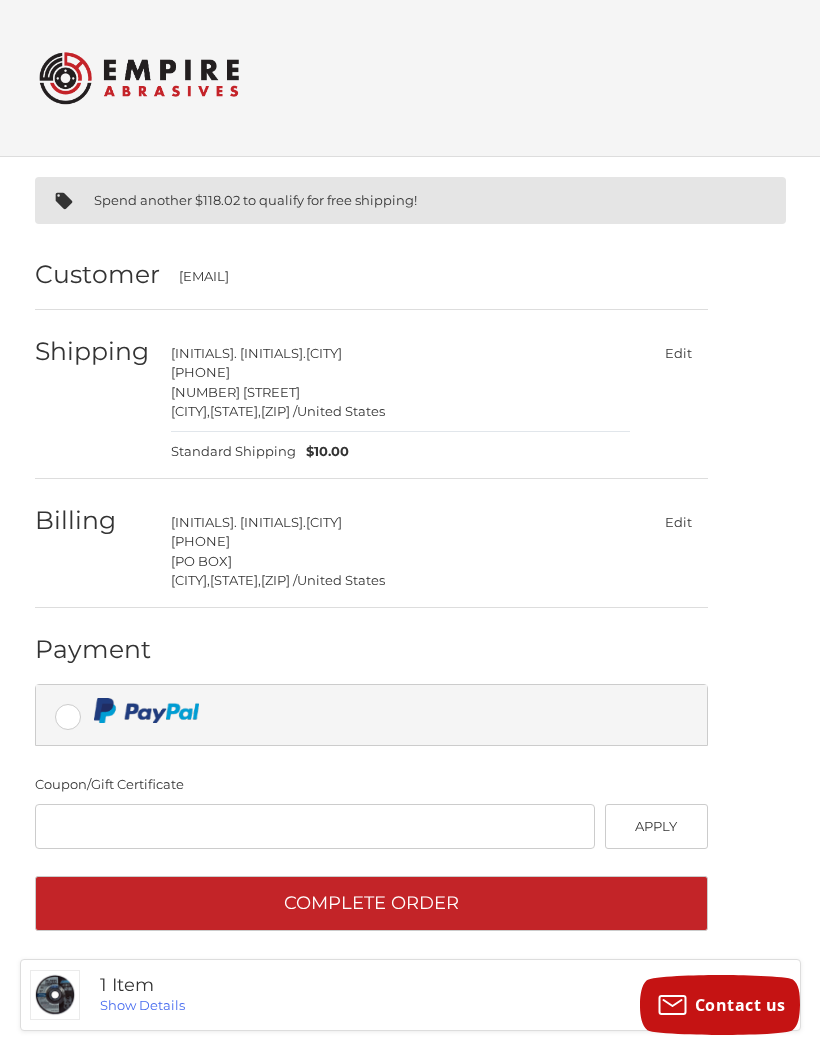 click on "Complete order" at bounding box center [371, 903] 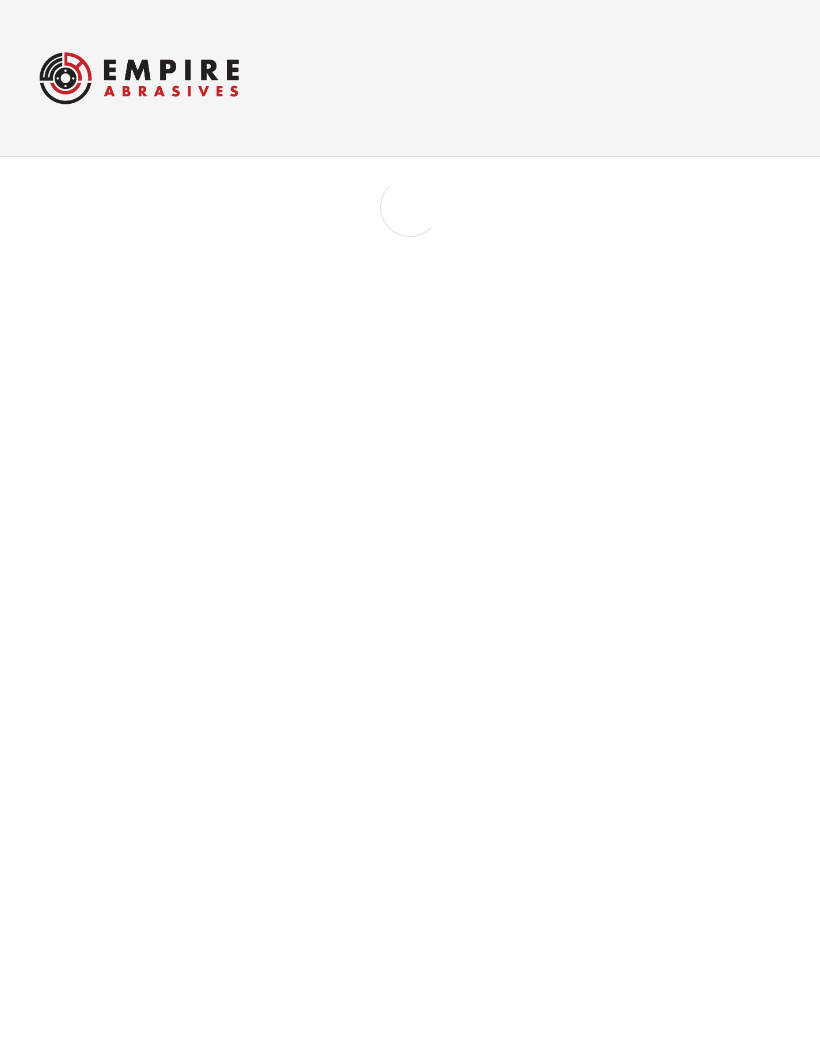 scroll, scrollTop: 0, scrollLeft: 0, axis: both 